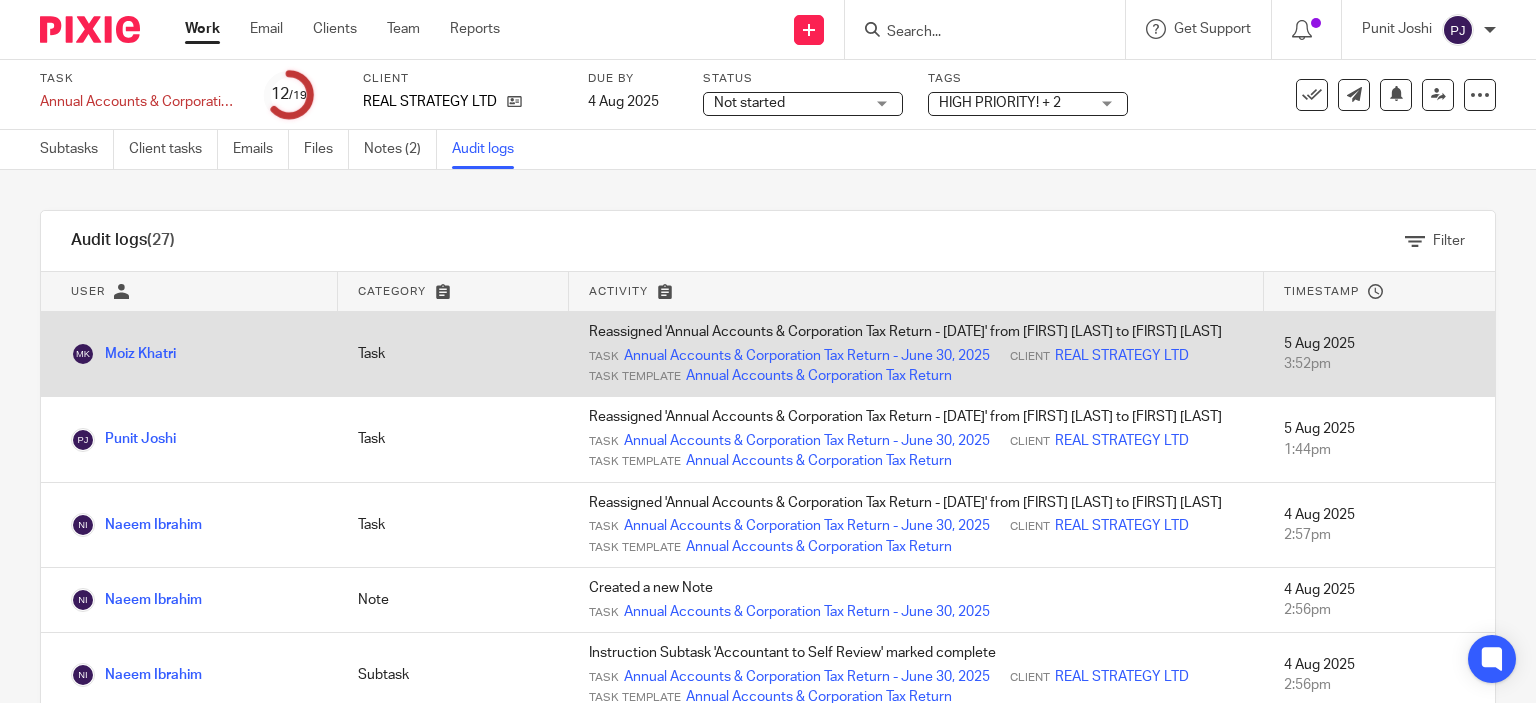 scroll, scrollTop: 0, scrollLeft: 0, axis: both 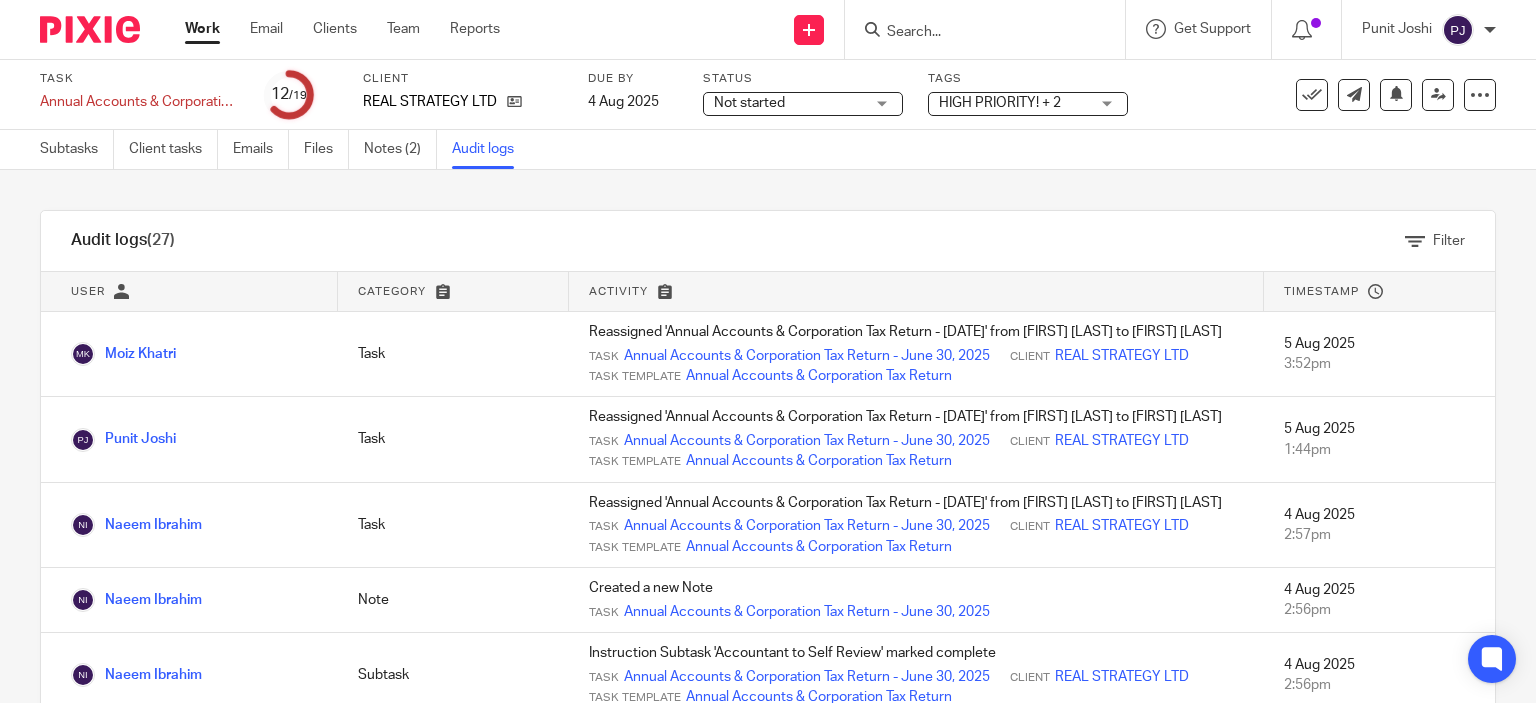 click on "HIGH PRIORITY! + 2" at bounding box center (1000, 103) 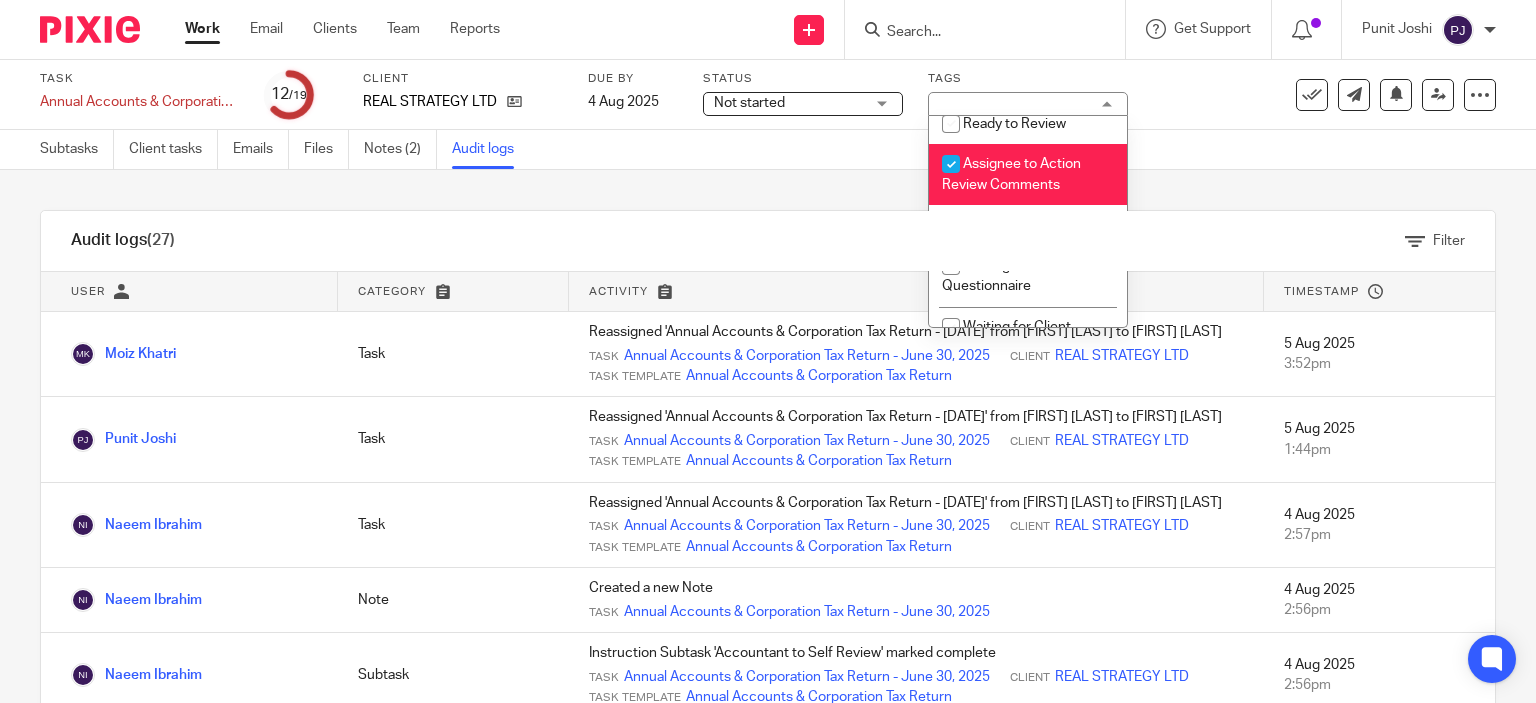 scroll, scrollTop: 692, scrollLeft: 0, axis: vertical 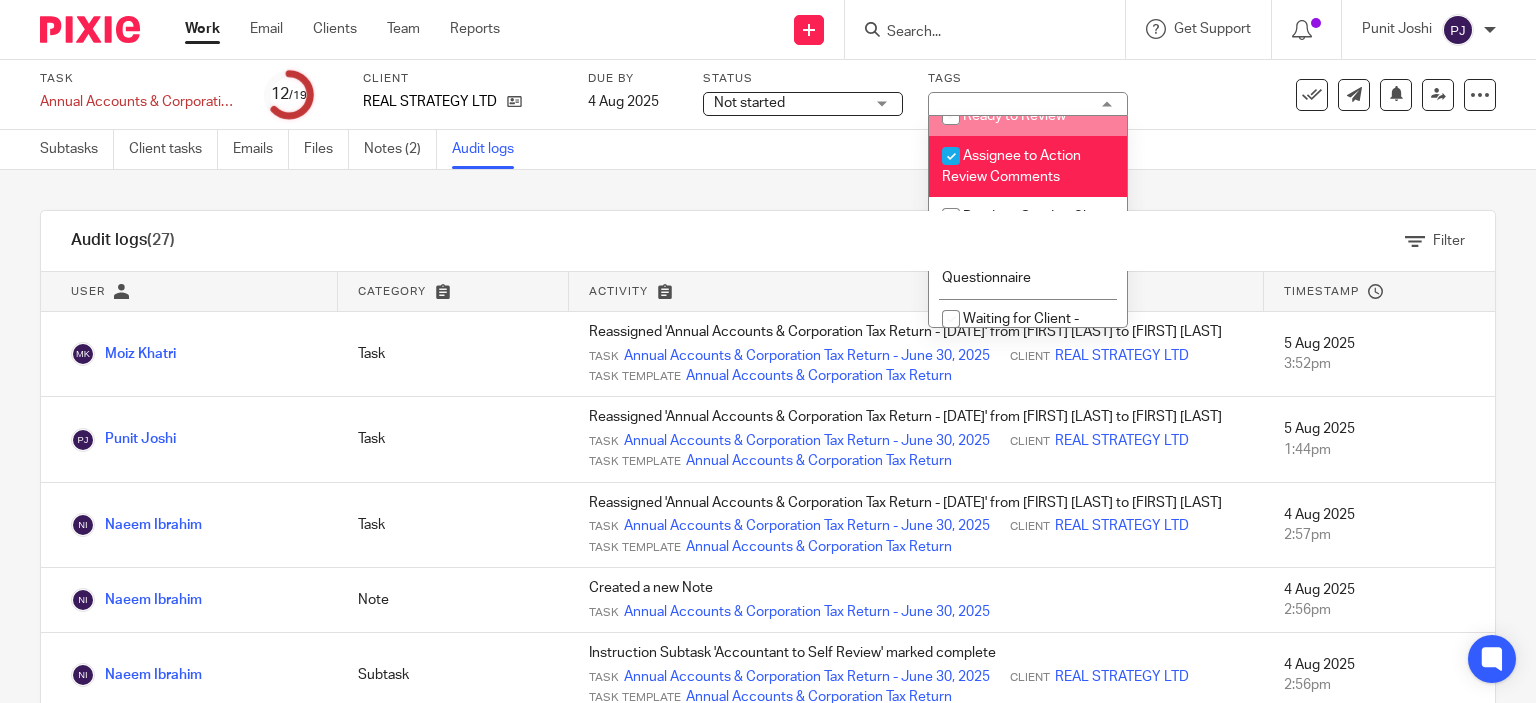 click at bounding box center (951, 116) 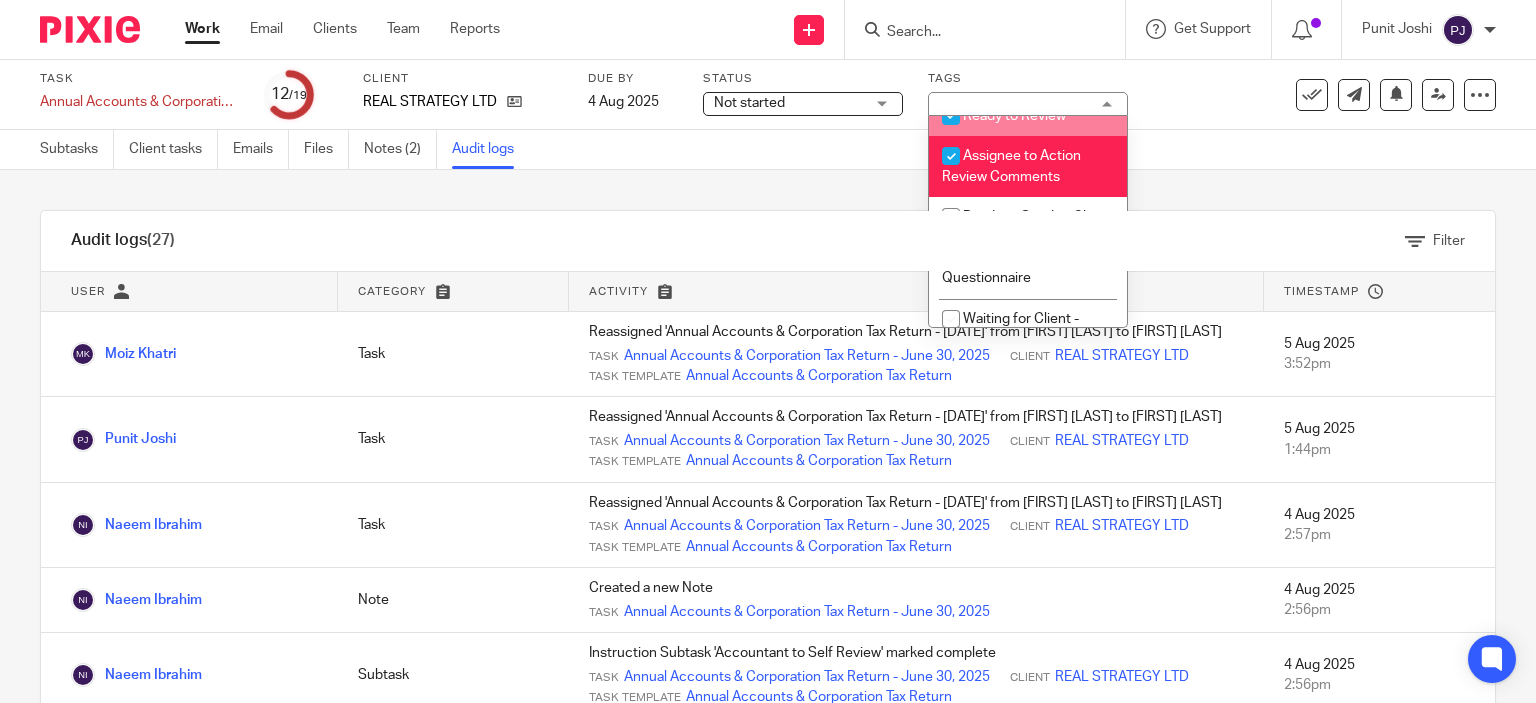 checkbox on "true" 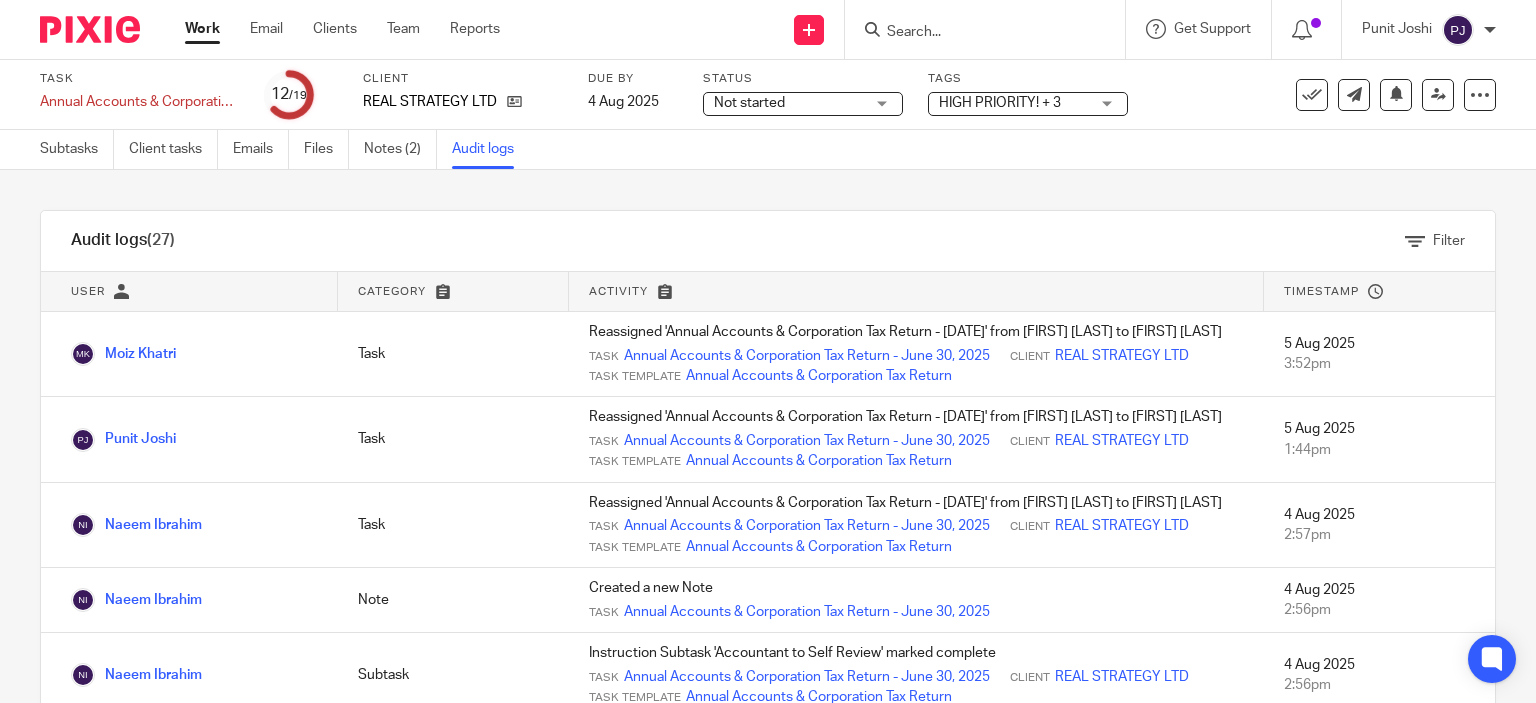 click on "Subtasks
Client tasks
Emails
Files
Notes (2)
Audit logs" at bounding box center [768, 150] 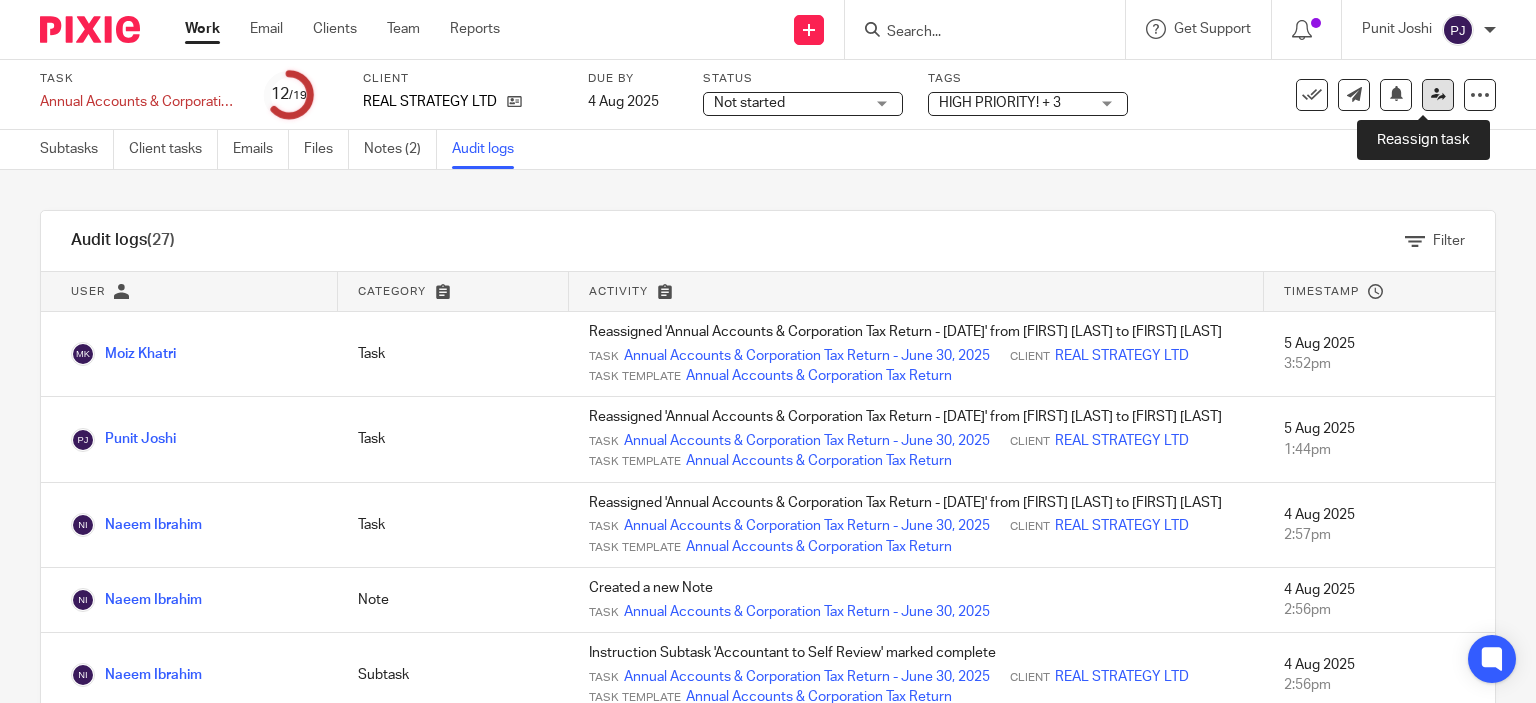 click at bounding box center [1438, 95] 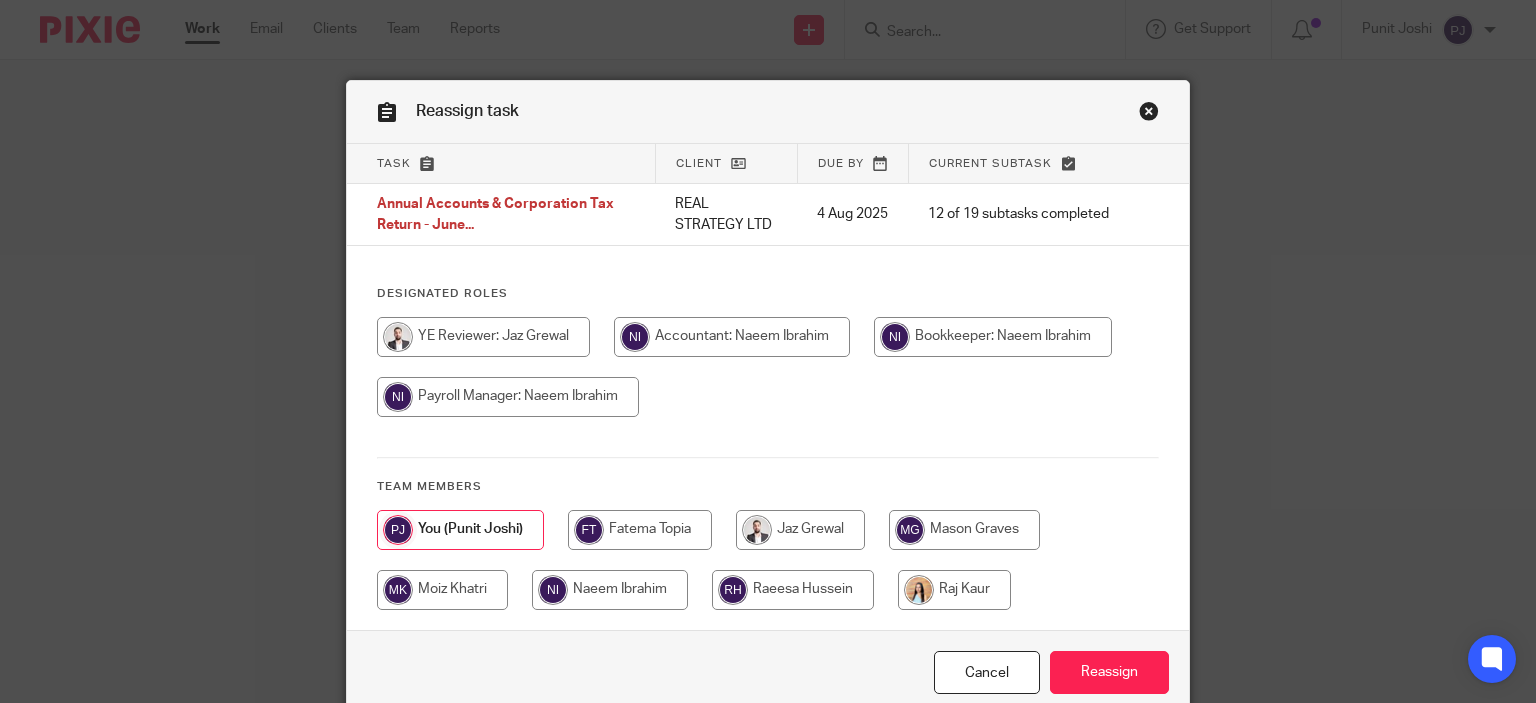 scroll, scrollTop: 0, scrollLeft: 0, axis: both 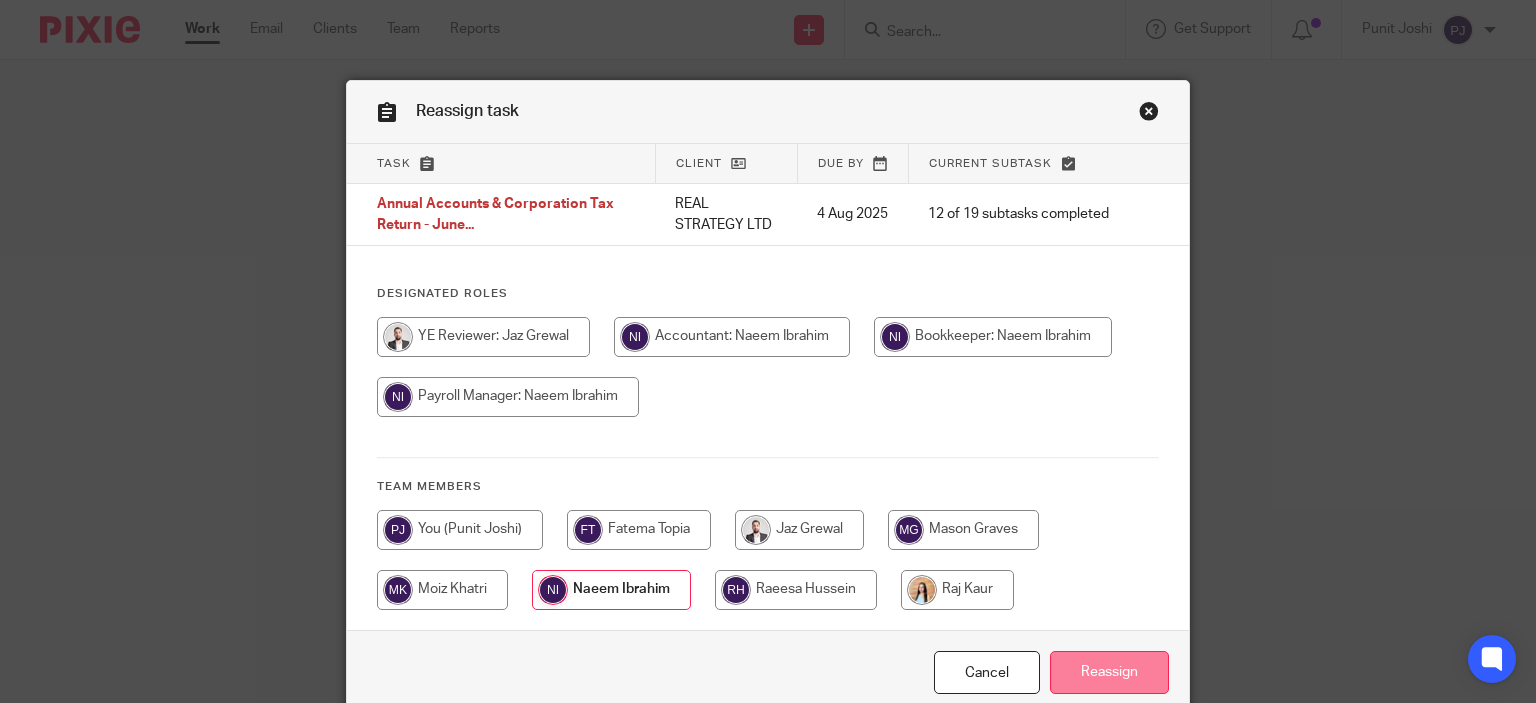 click on "Reassign" at bounding box center (1109, 672) 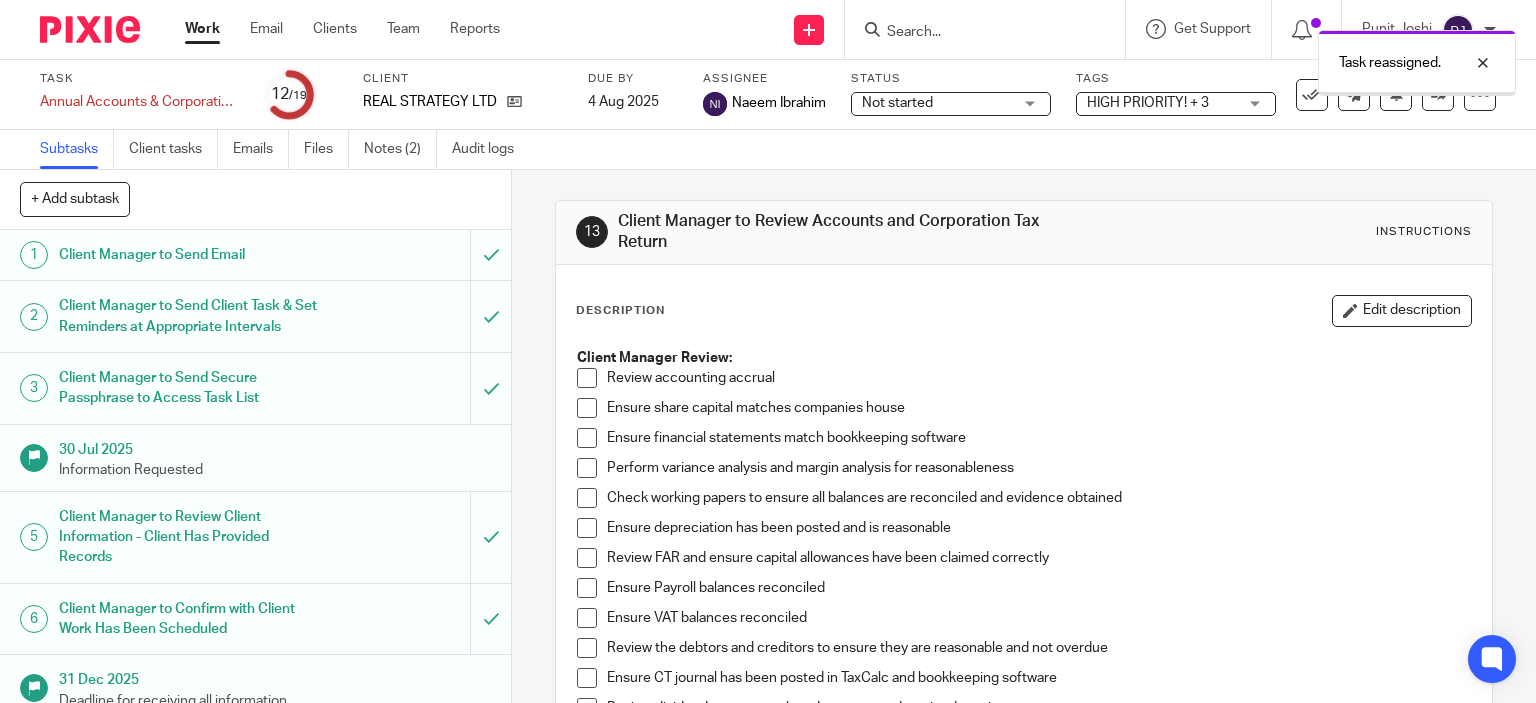 scroll, scrollTop: 0, scrollLeft: 0, axis: both 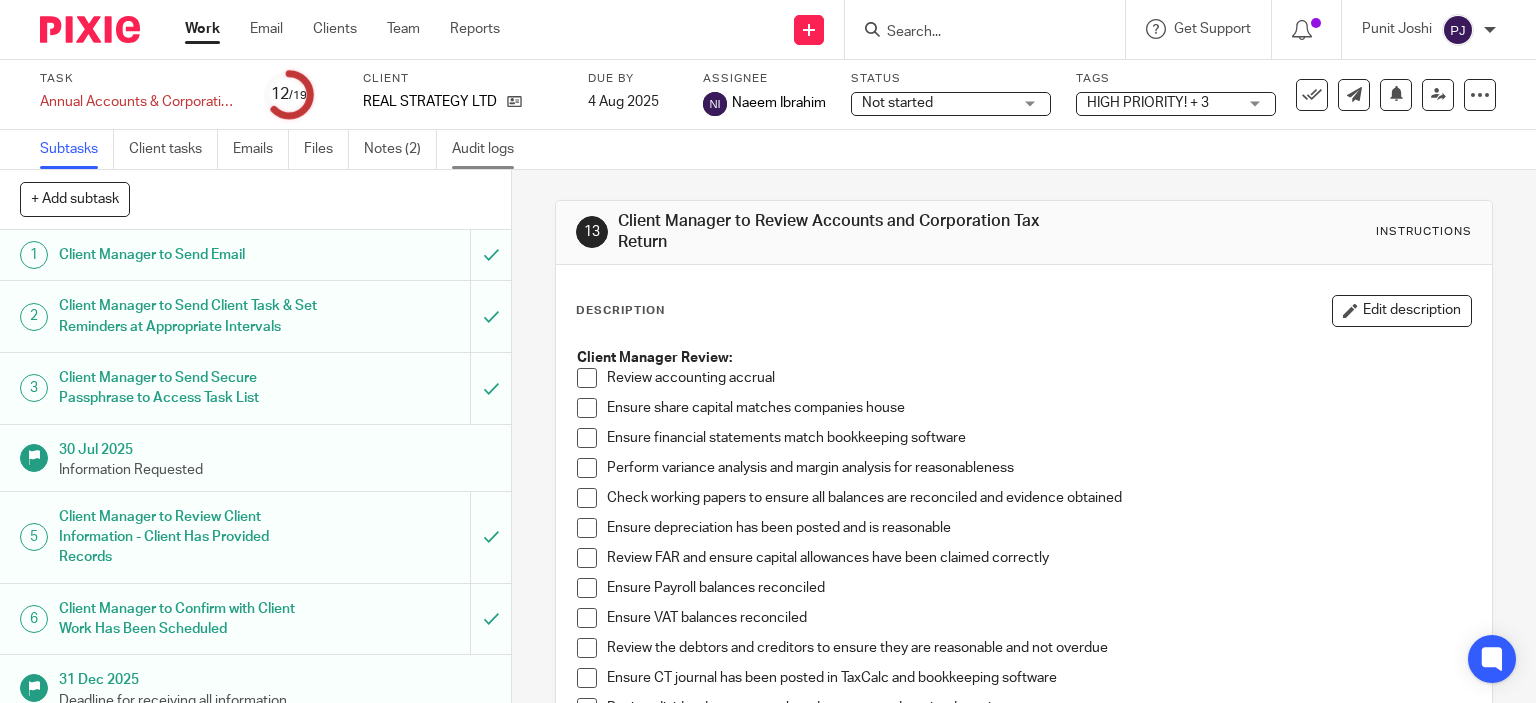 click on "Audit logs" at bounding box center (490, 149) 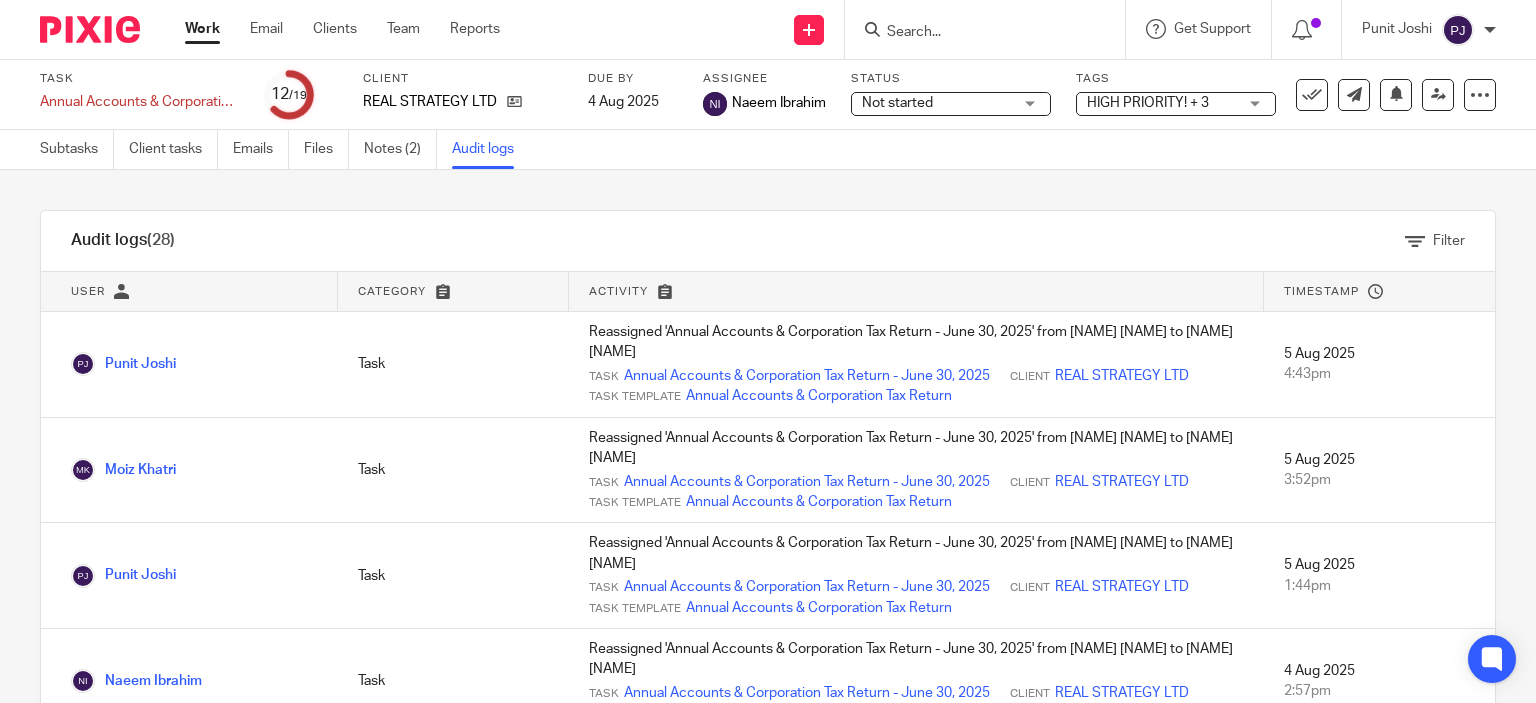 scroll, scrollTop: 0, scrollLeft: 0, axis: both 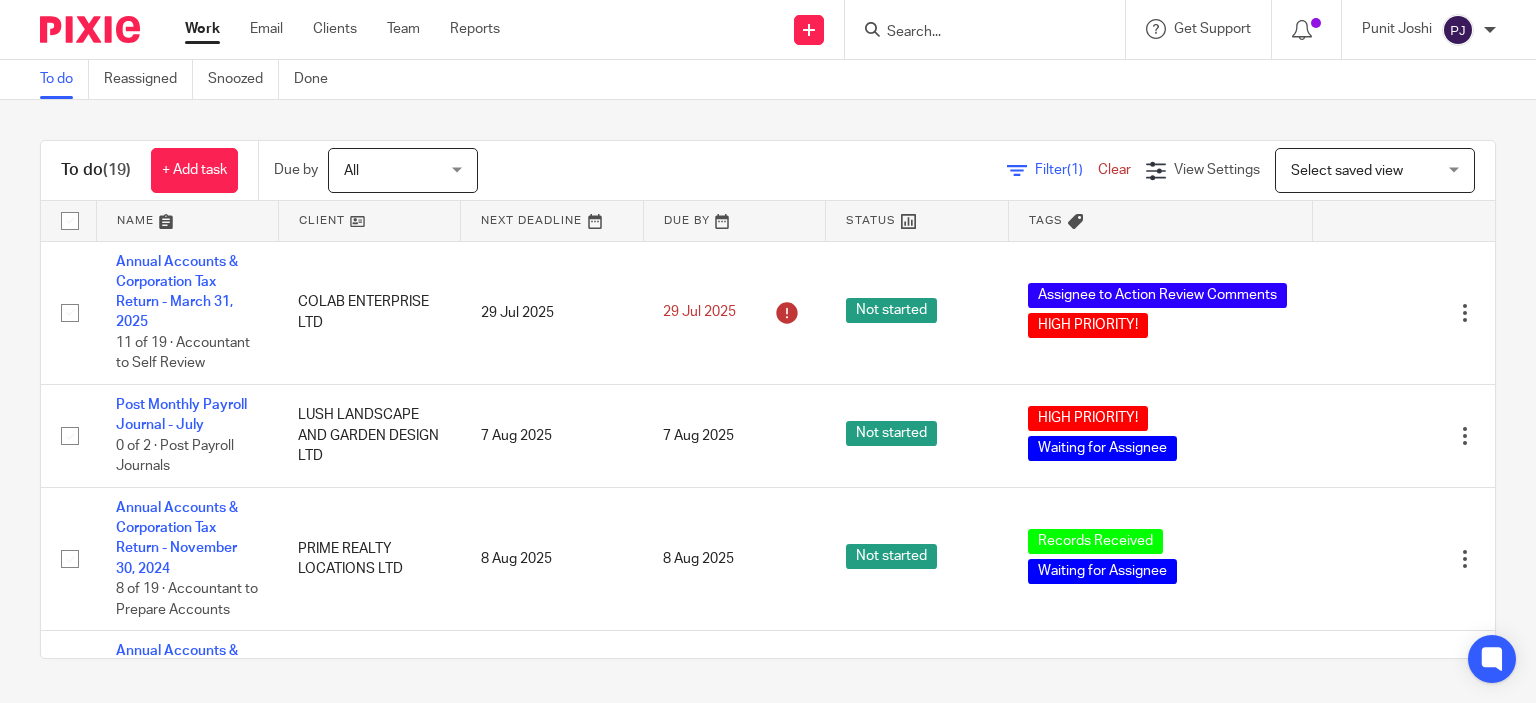 click on "To do
(19)   + Add task    Due by
All
All
Today
Tomorrow
This week
Next week
This month
Next month
All
all     Filter
(1) Clear     View Settings   View Settings     (1) Filters   Clear   Save     Manage saved views
Select saved view
Select saved view
Select saved view
All unsnoozed tasks
Name     Client     Next Deadline     Due By     Status   Tags       Annual Accounts & Corporation Tax Return - [DATE]
11
of
19 ·
Accountant to Self Review
COLAB ENTERPRISE LTD
29 Jul 2025
29 Jul 2025
Not started
Assignee to Action Review Comments HIGH PRIORITY!" at bounding box center (768, 399) 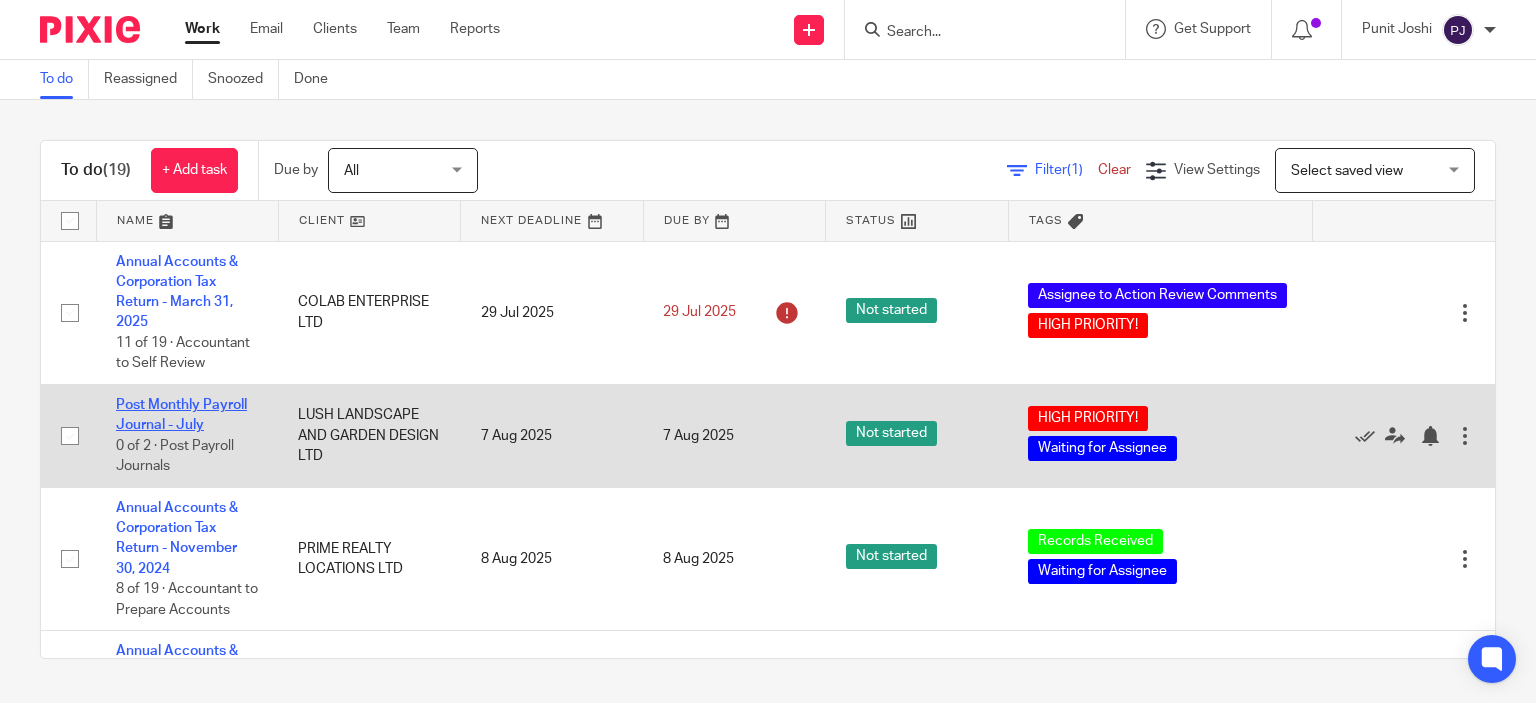 click on "Post Monthly Payroll Journal - July" at bounding box center [181, 415] 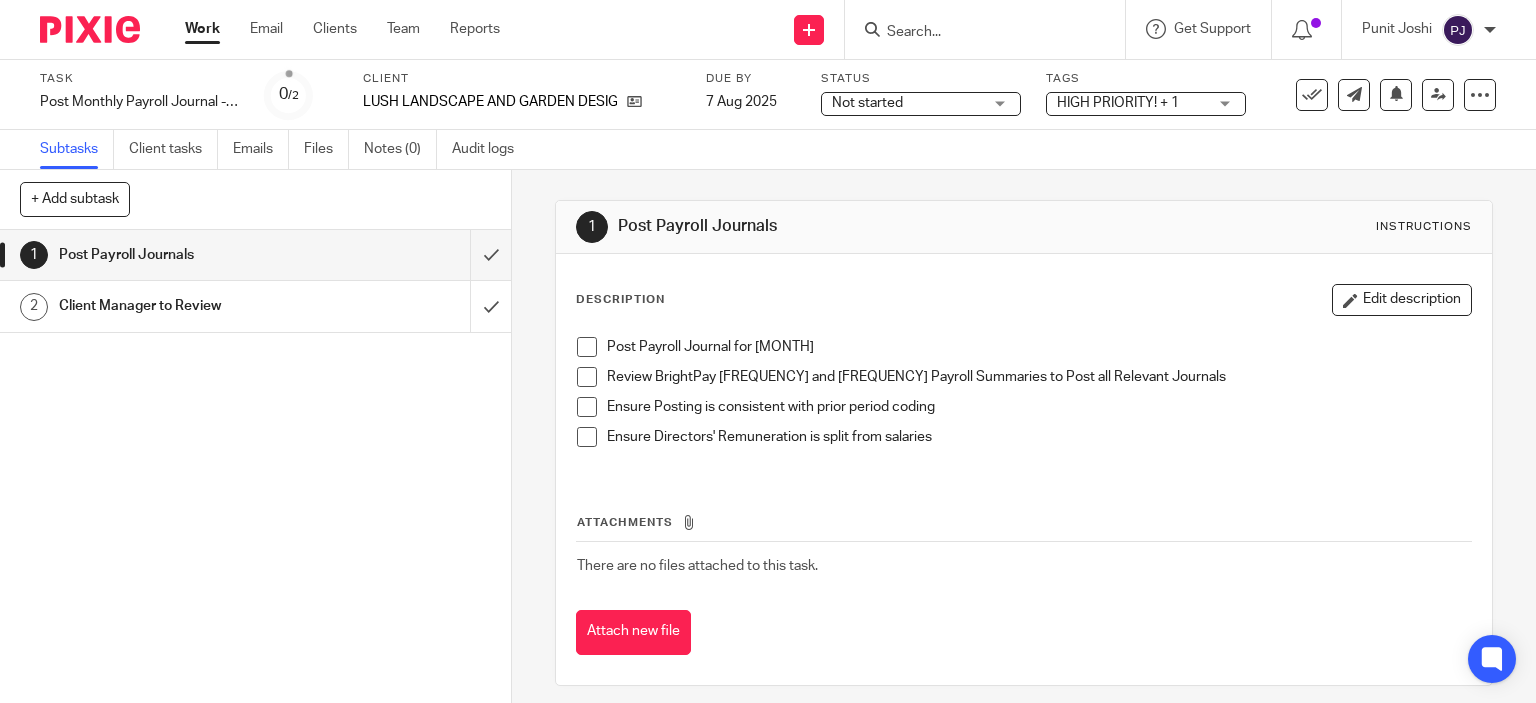 scroll, scrollTop: 0, scrollLeft: 0, axis: both 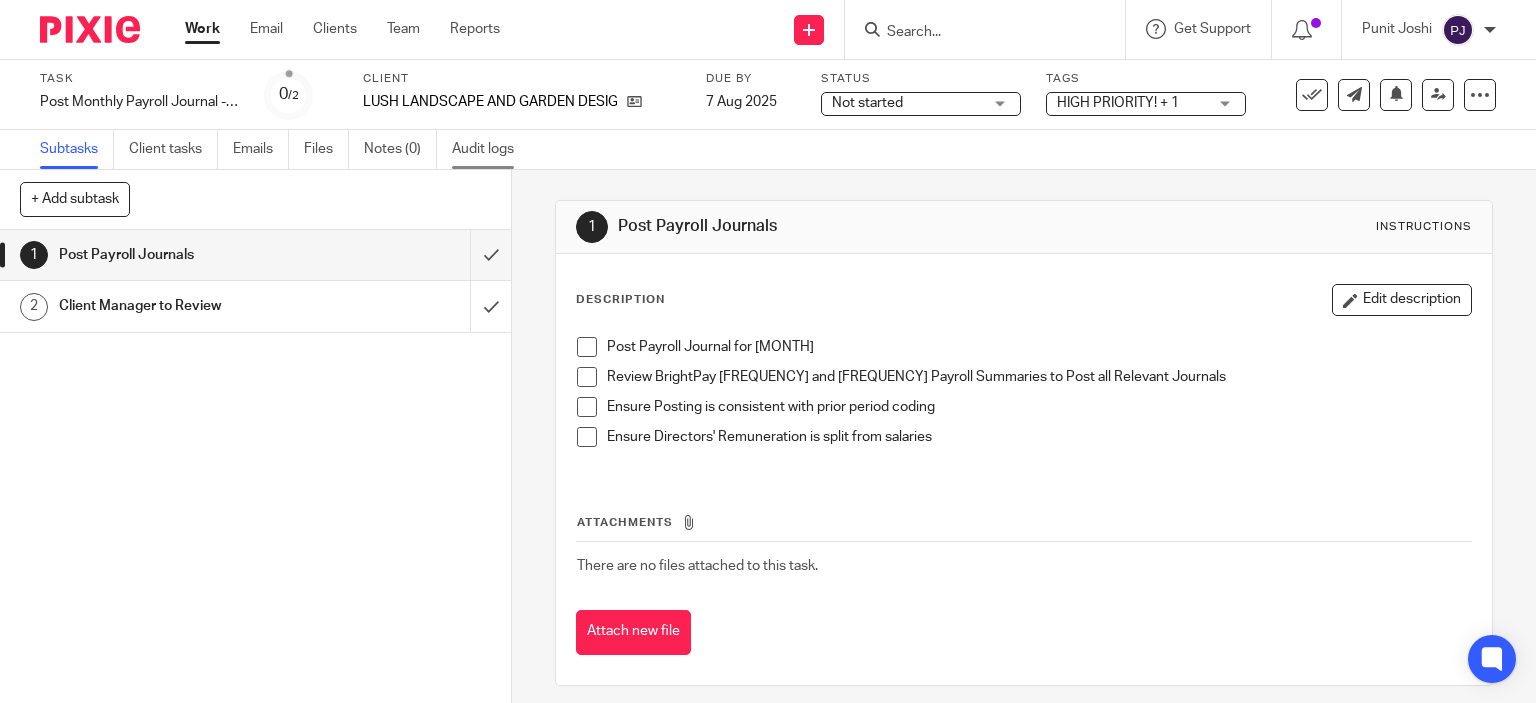 click on "Audit logs" at bounding box center (490, 149) 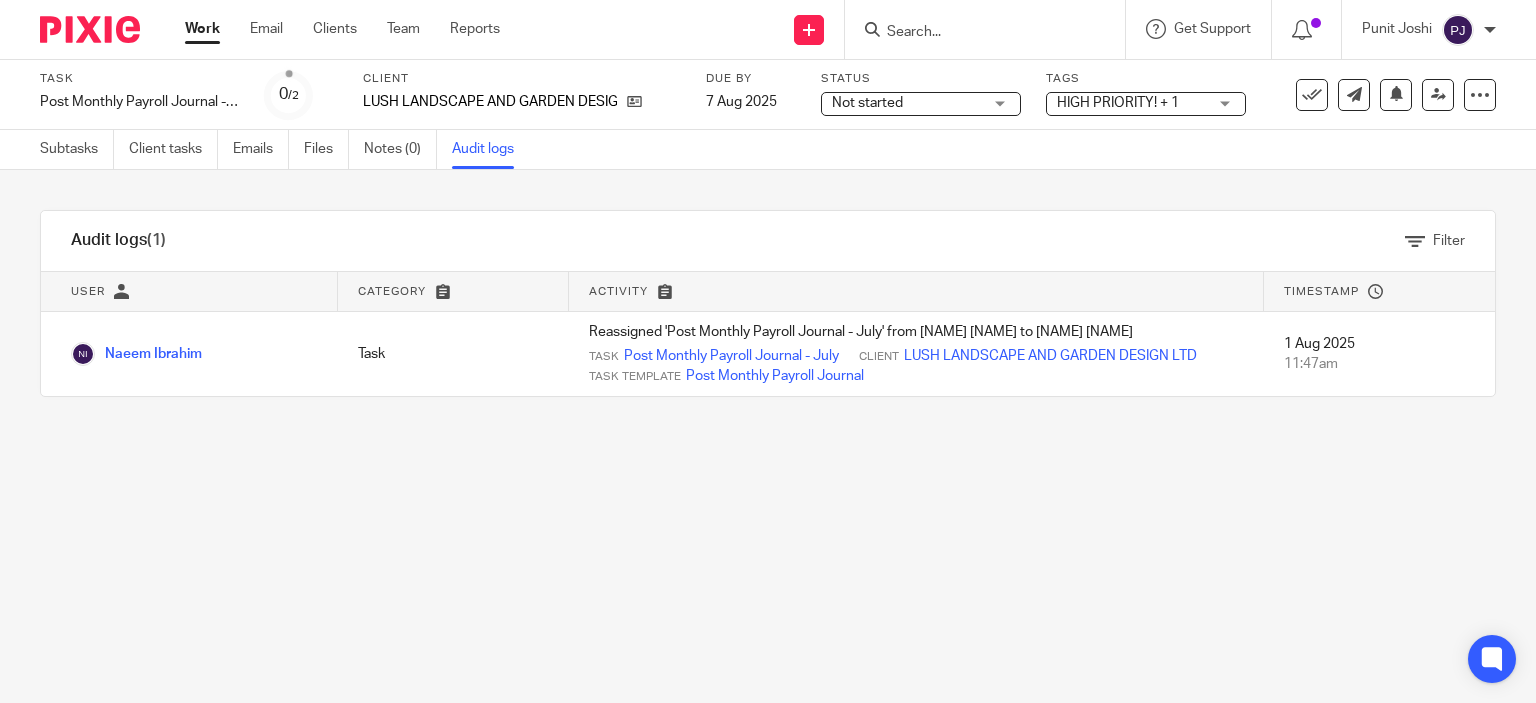 scroll, scrollTop: 0, scrollLeft: 0, axis: both 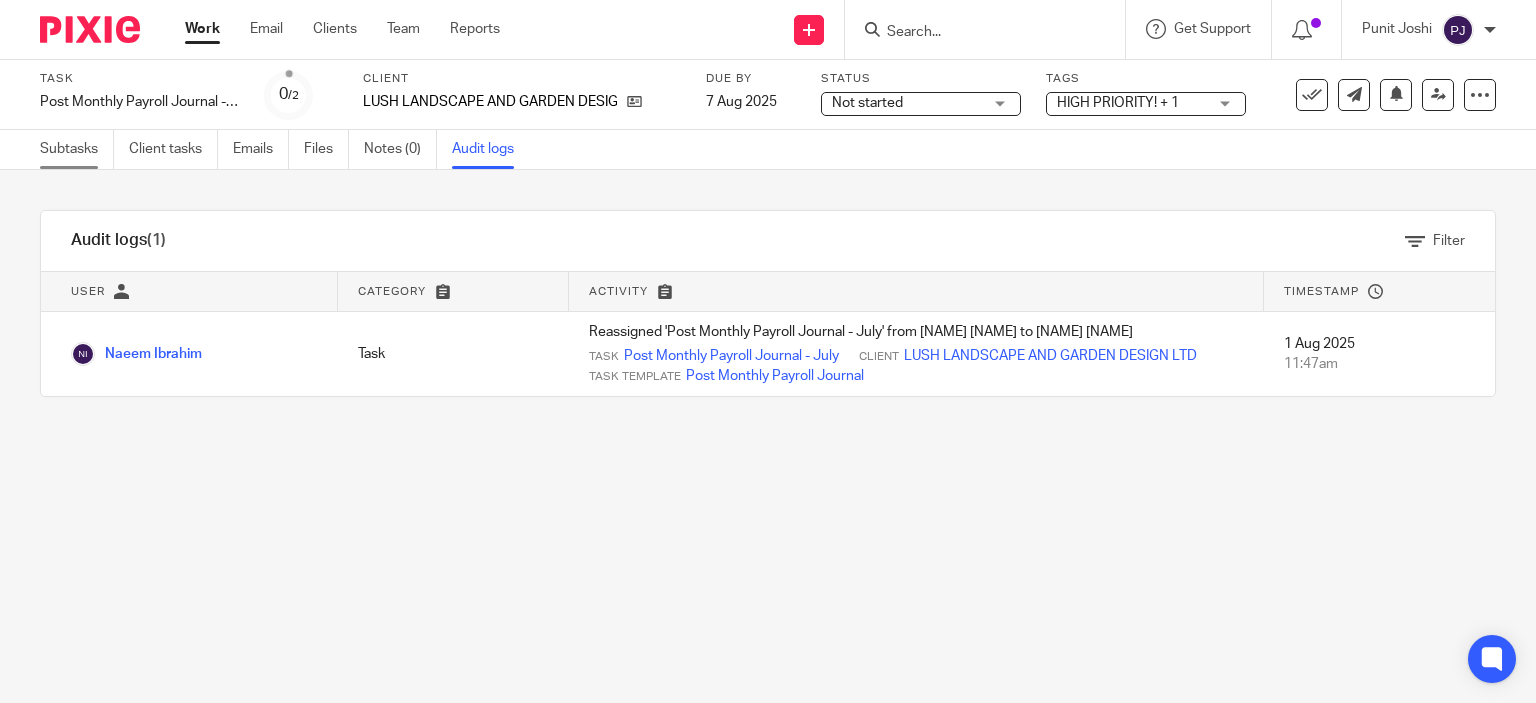 click on "Subtasks" at bounding box center (77, 149) 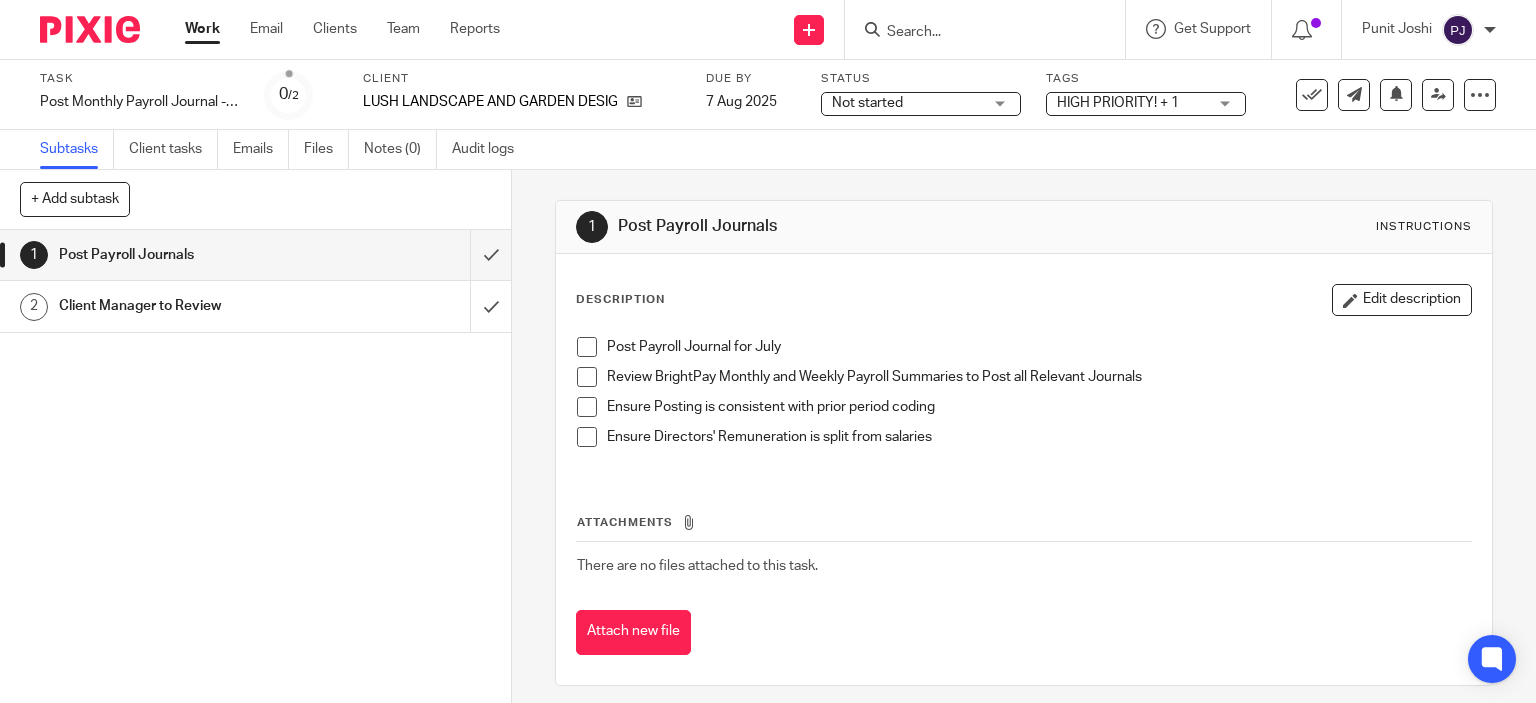 scroll, scrollTop: 0, scrollLeft: 0, axis: both 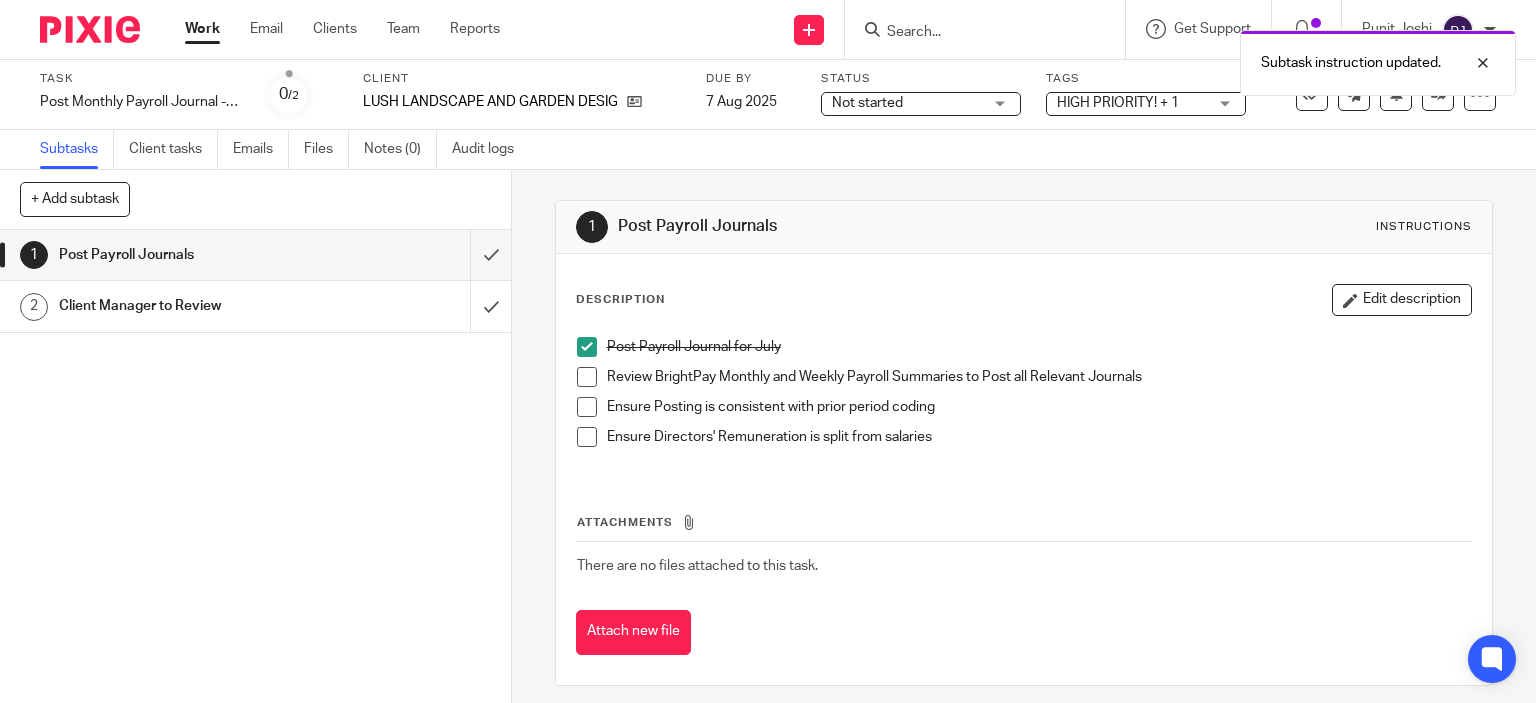 click at bounding box center (587, 377) 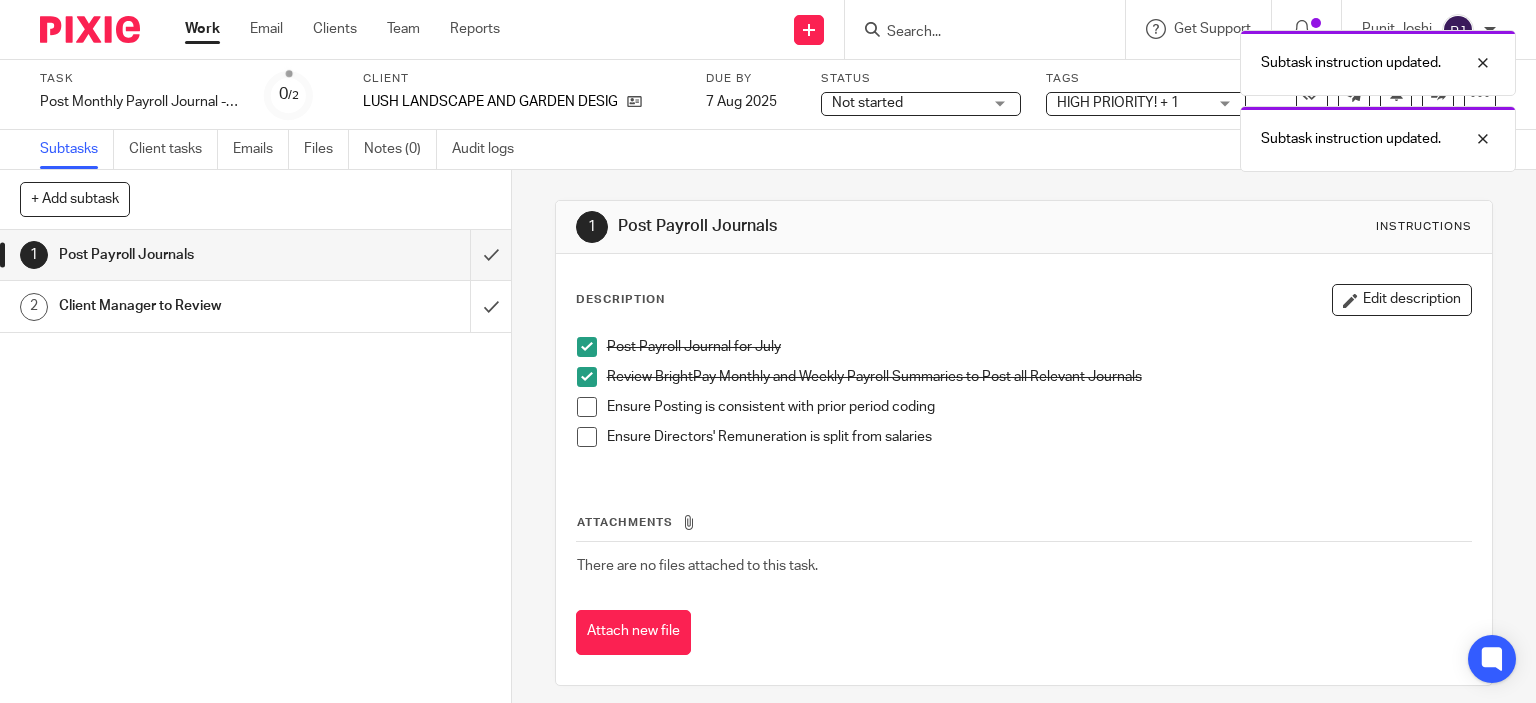 click at bounding box center (587, 407) 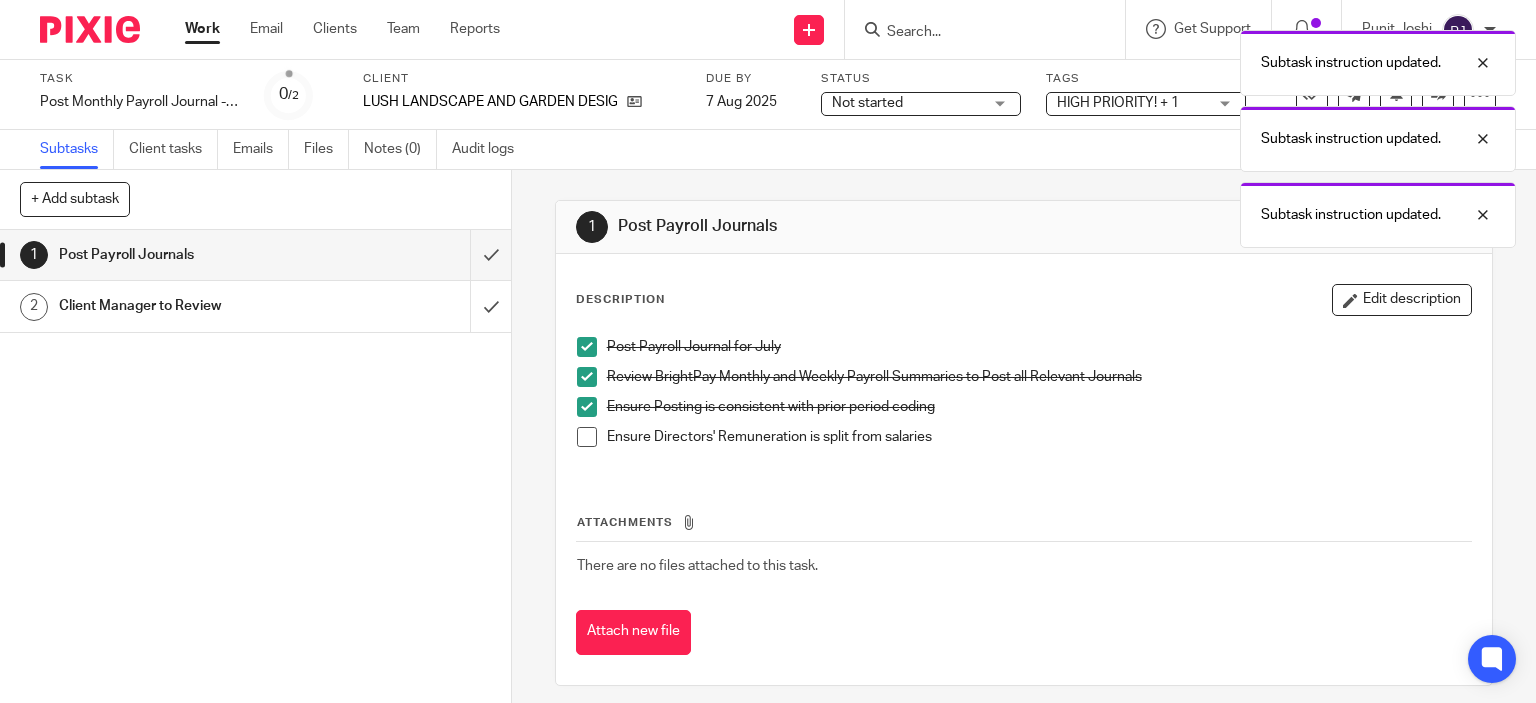 click at bounding box center (587, 437) 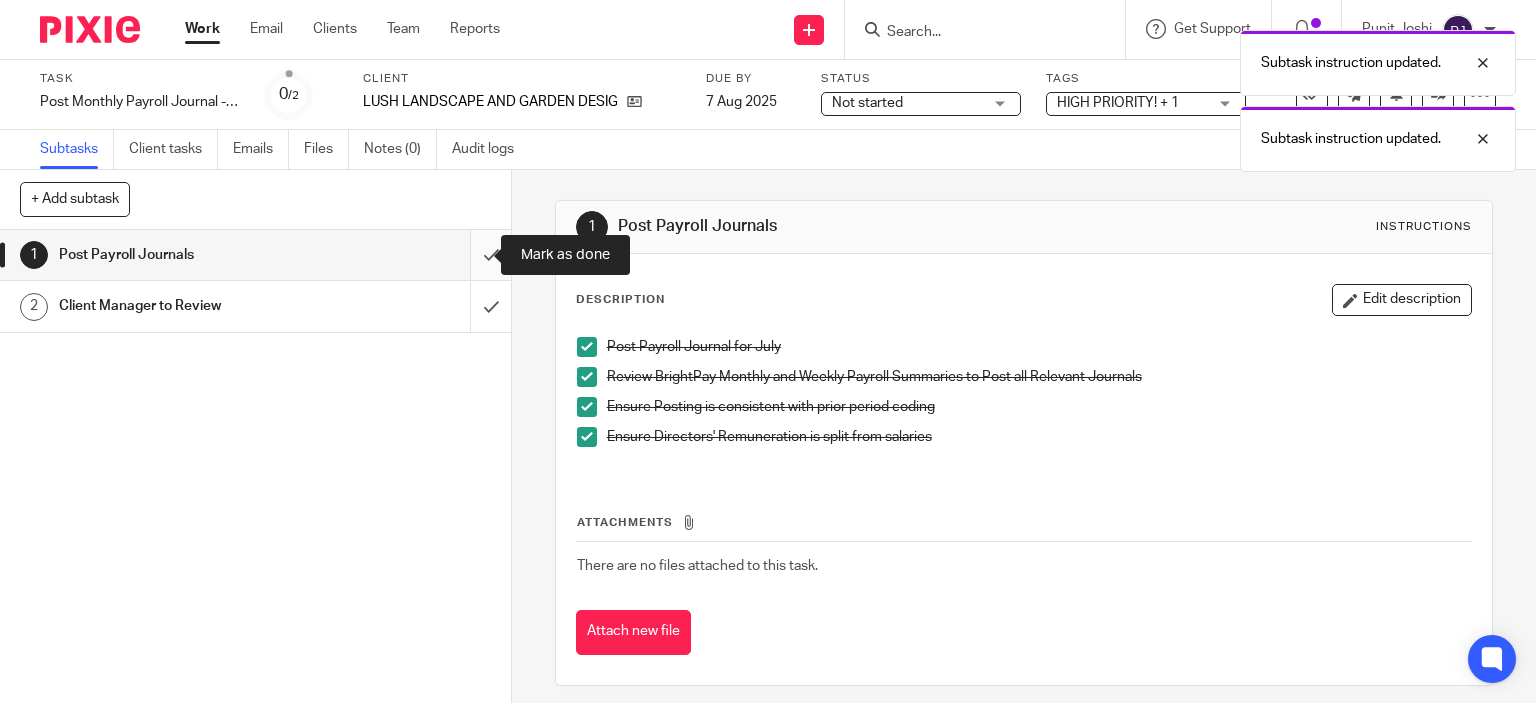 click at bounding box center [255, 255] 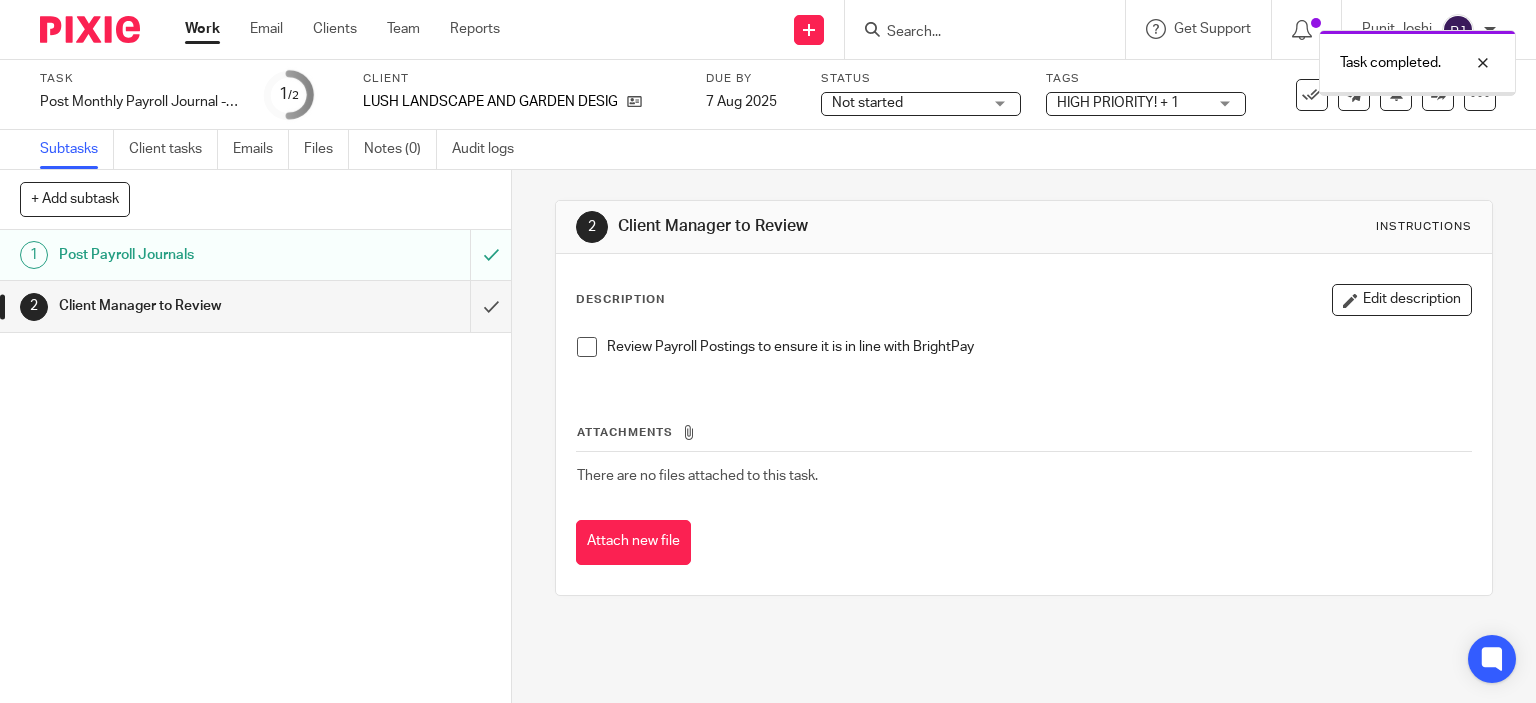 scroll, scrollTop: 0, scrollLeft: 0, axis: both 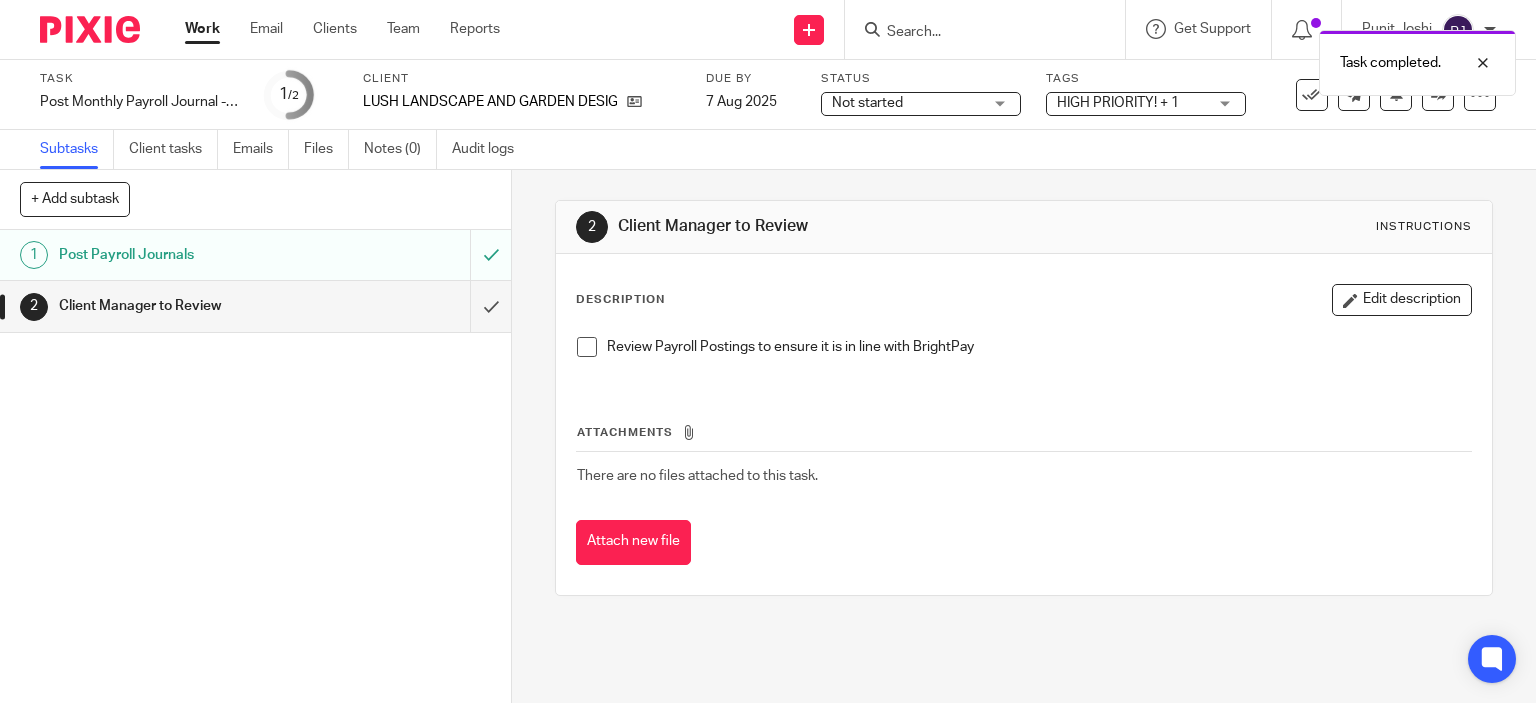 click on "HIGH PRIORITY! + 1" at bounding box center (1146, 104) 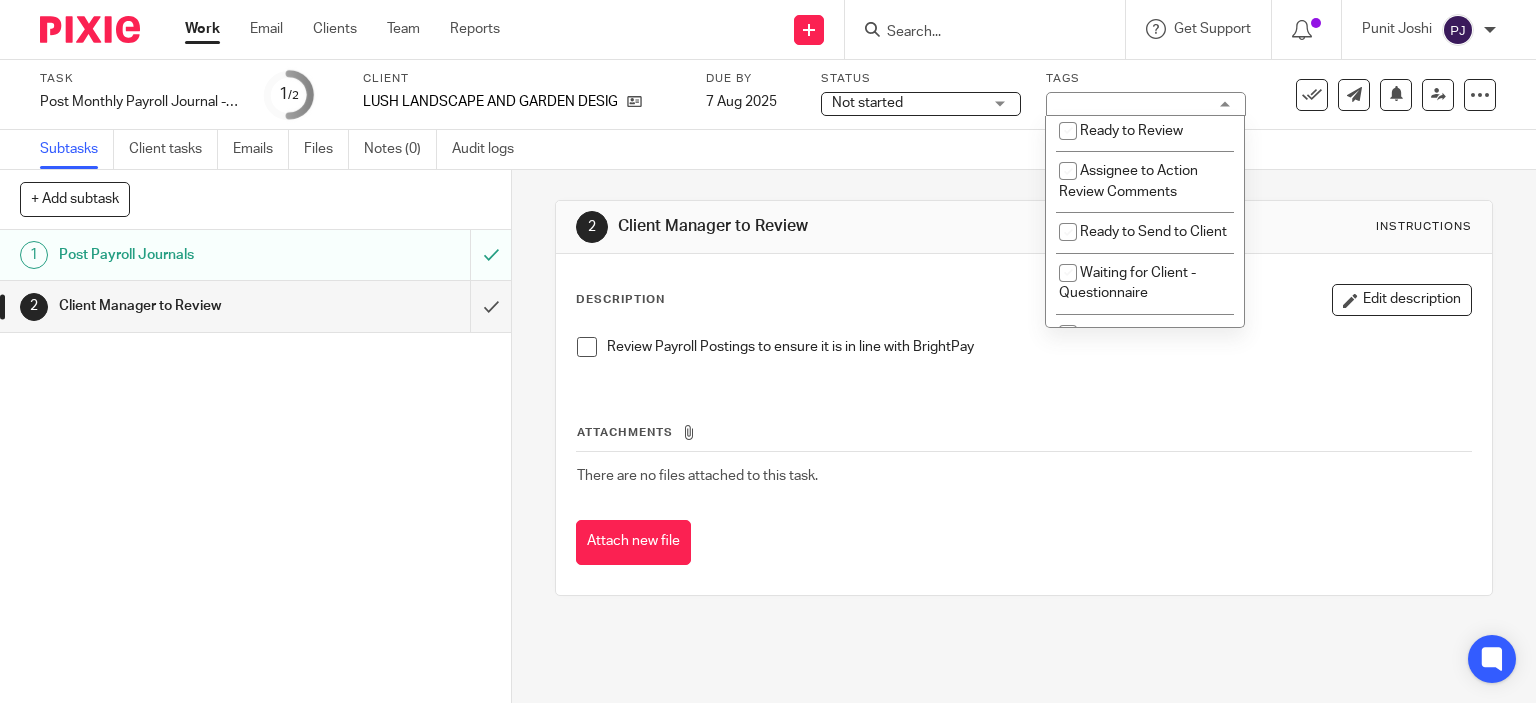 scroll, scrollTop: 722, scrollLeft: 0, axis: vertical 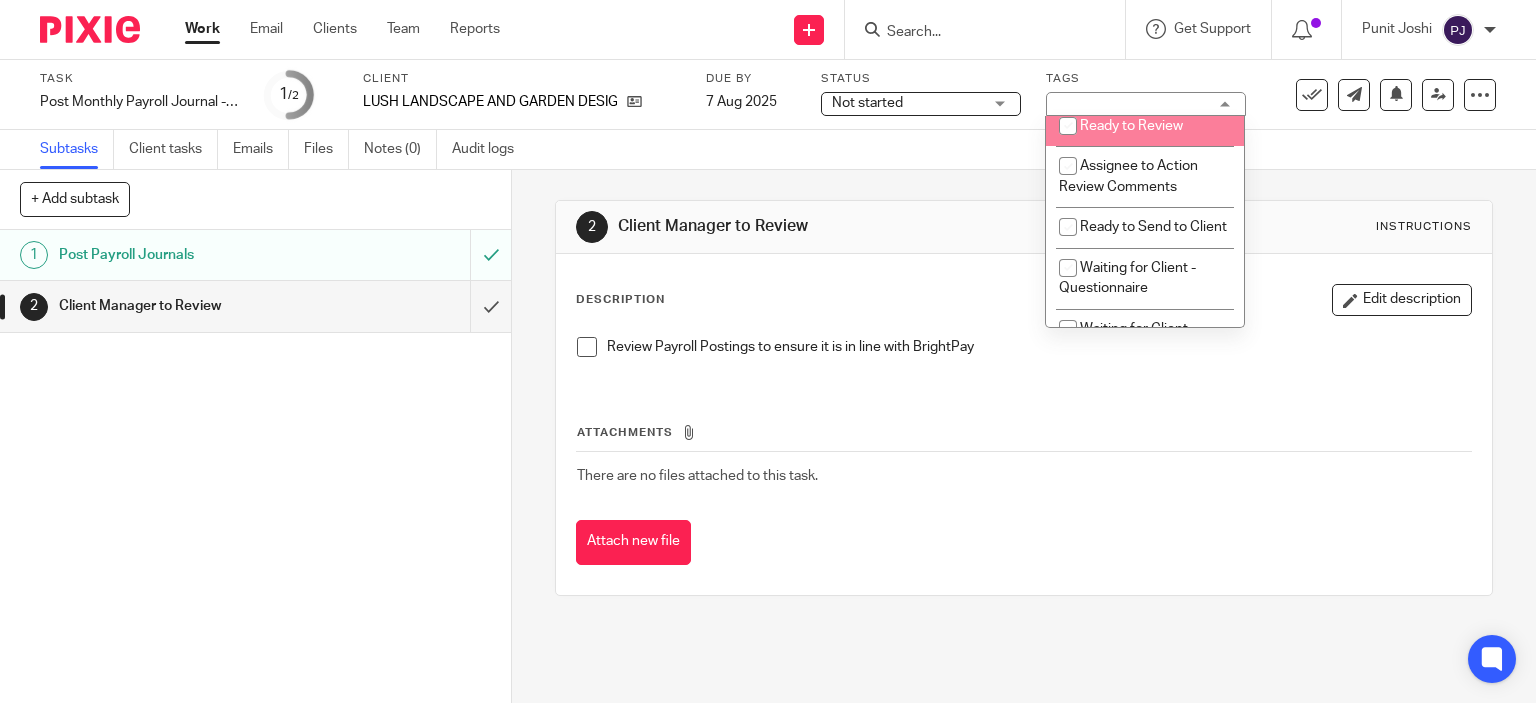 click at bounding box center (1068, 126) 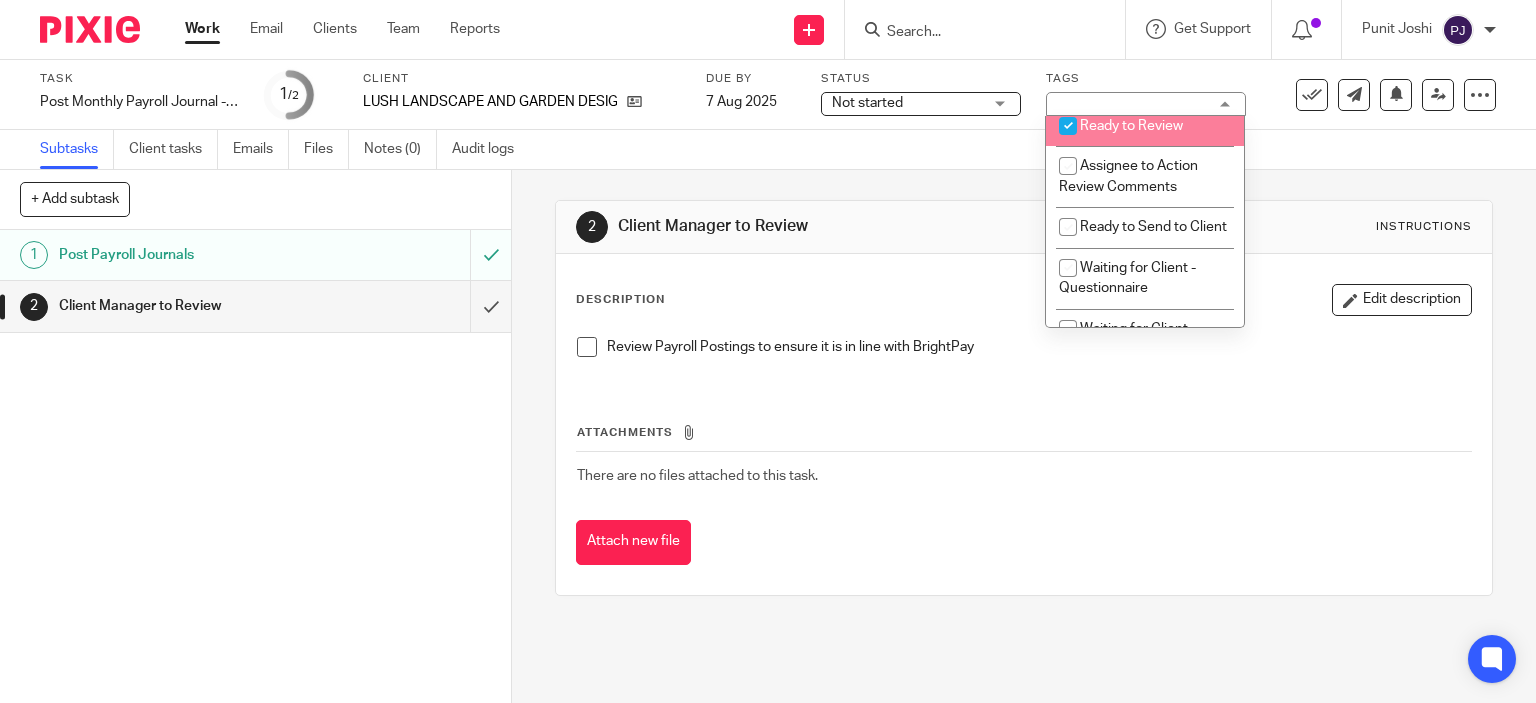 checkbox on "true" 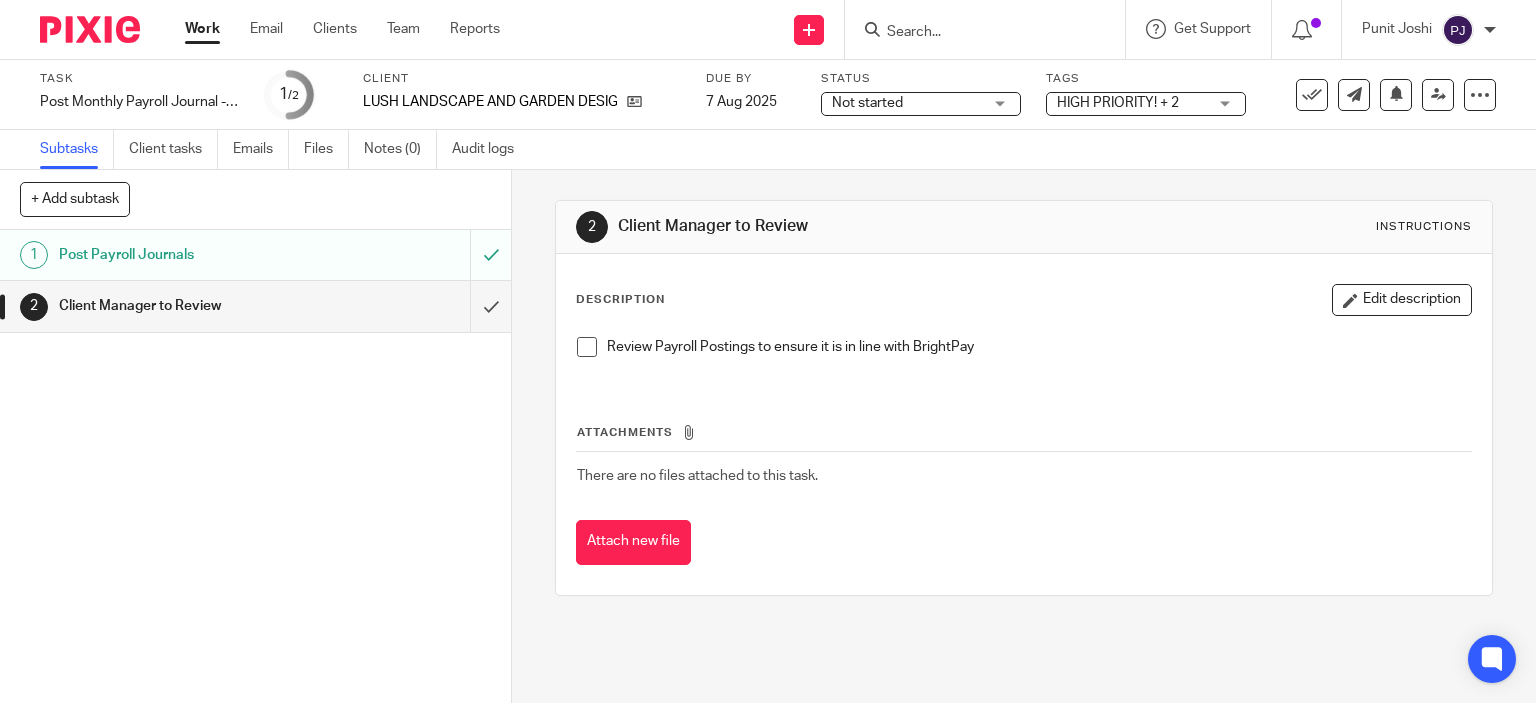 click on "Subtasks
Client tasks
Emails
Files
Notes (0)
Audit logs" at bounding box center (768, 150) 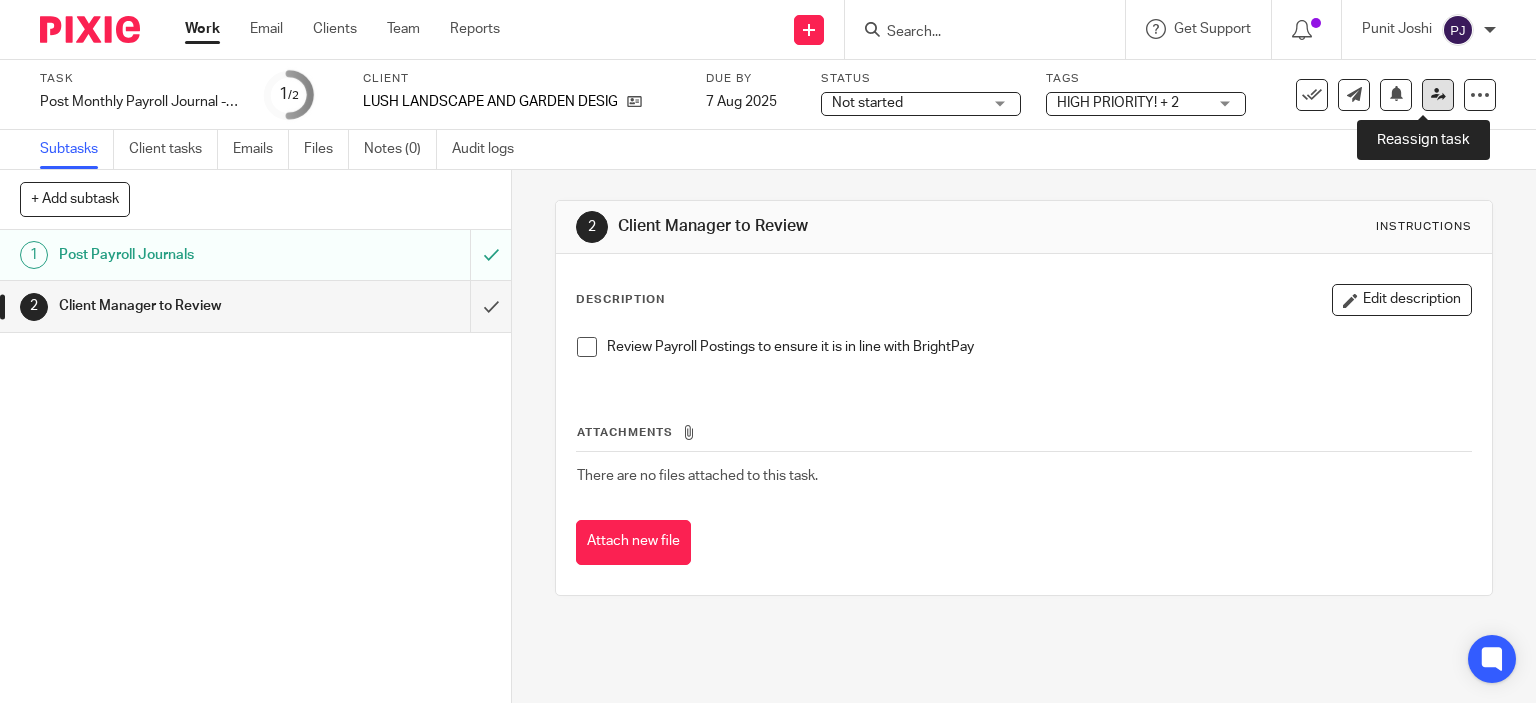 click at bounding box center (1438, 95) 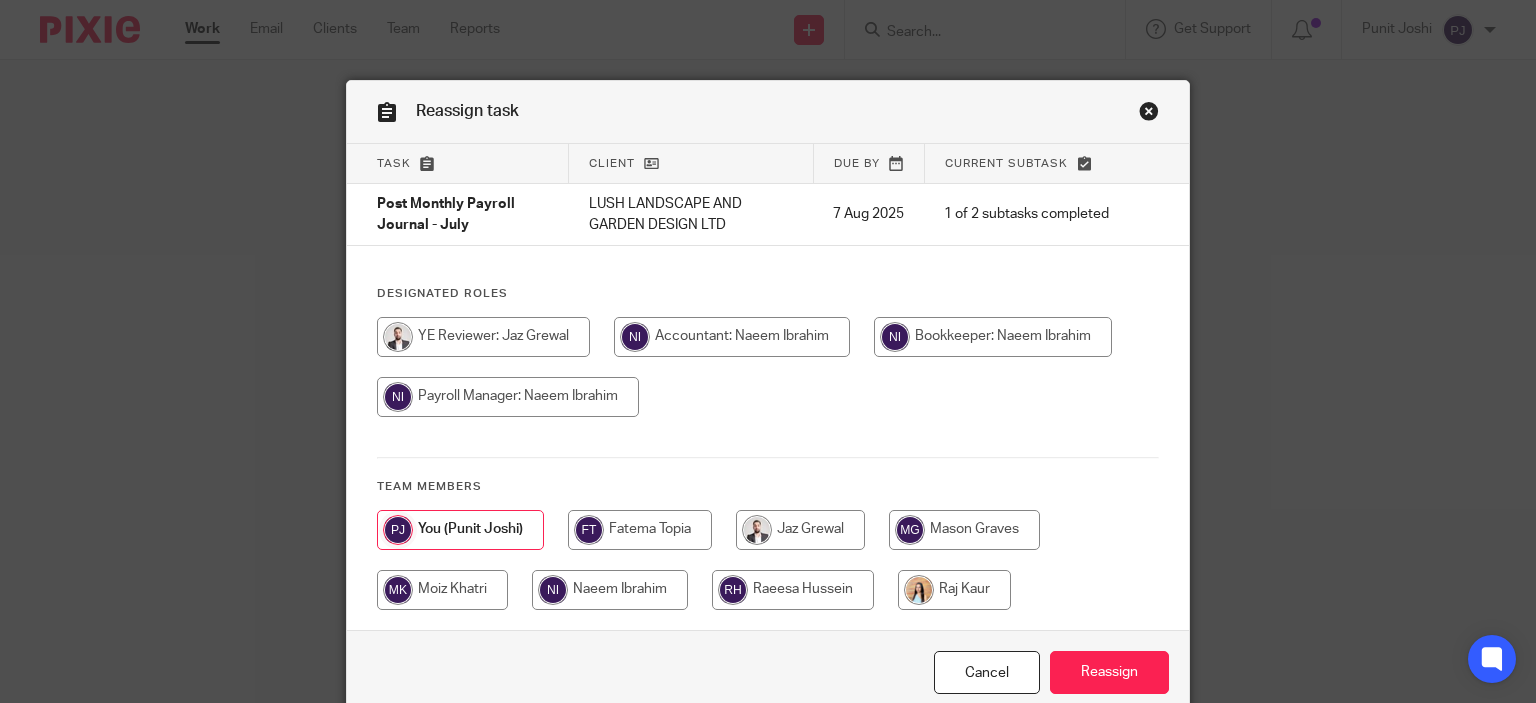 scroll, scrollTop: 0, scrollLeft: 0, axis: both 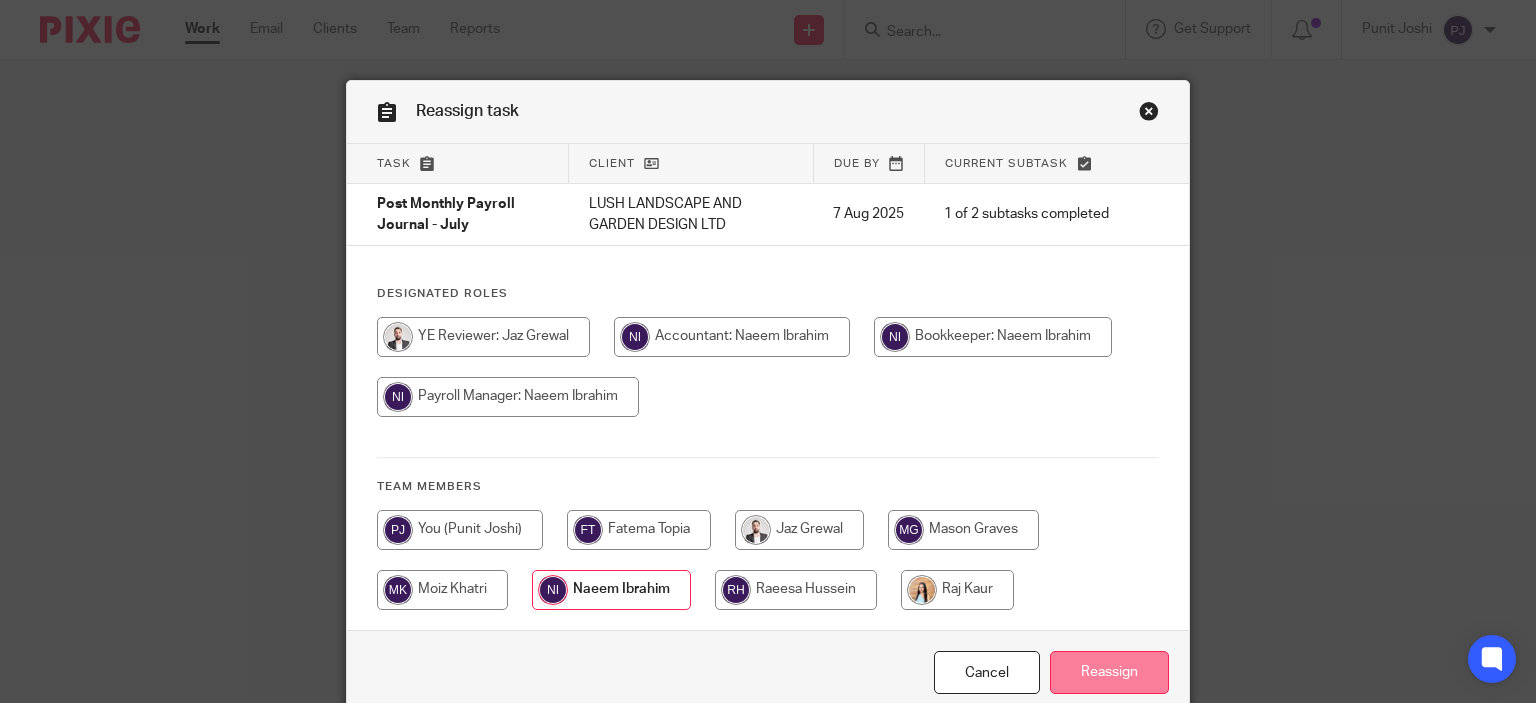 click on "Reassign" at bounding box center [1109, 672] 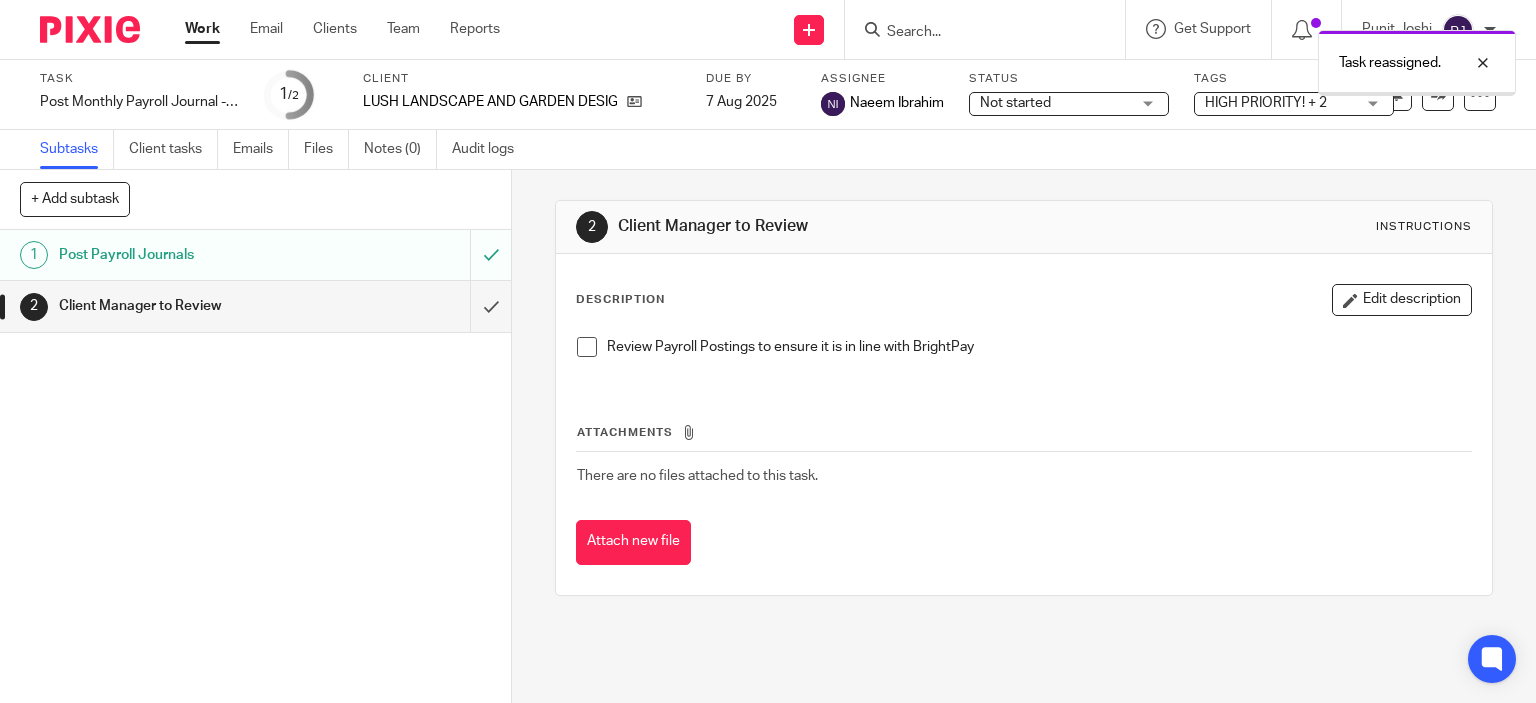 scroll, scrollTop: 0, scrollLeft: 0, axis: both 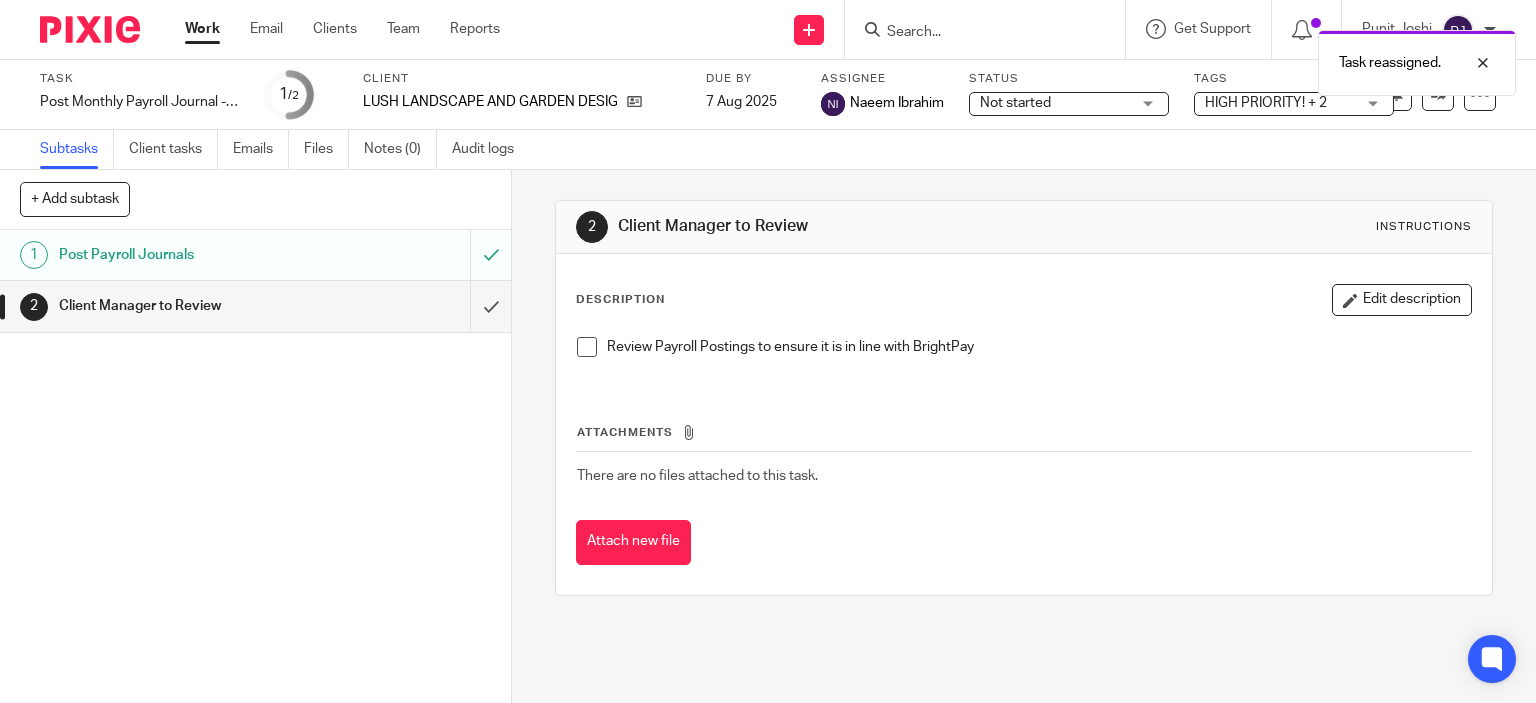 click on "Work" at bounding box center [202, 29] 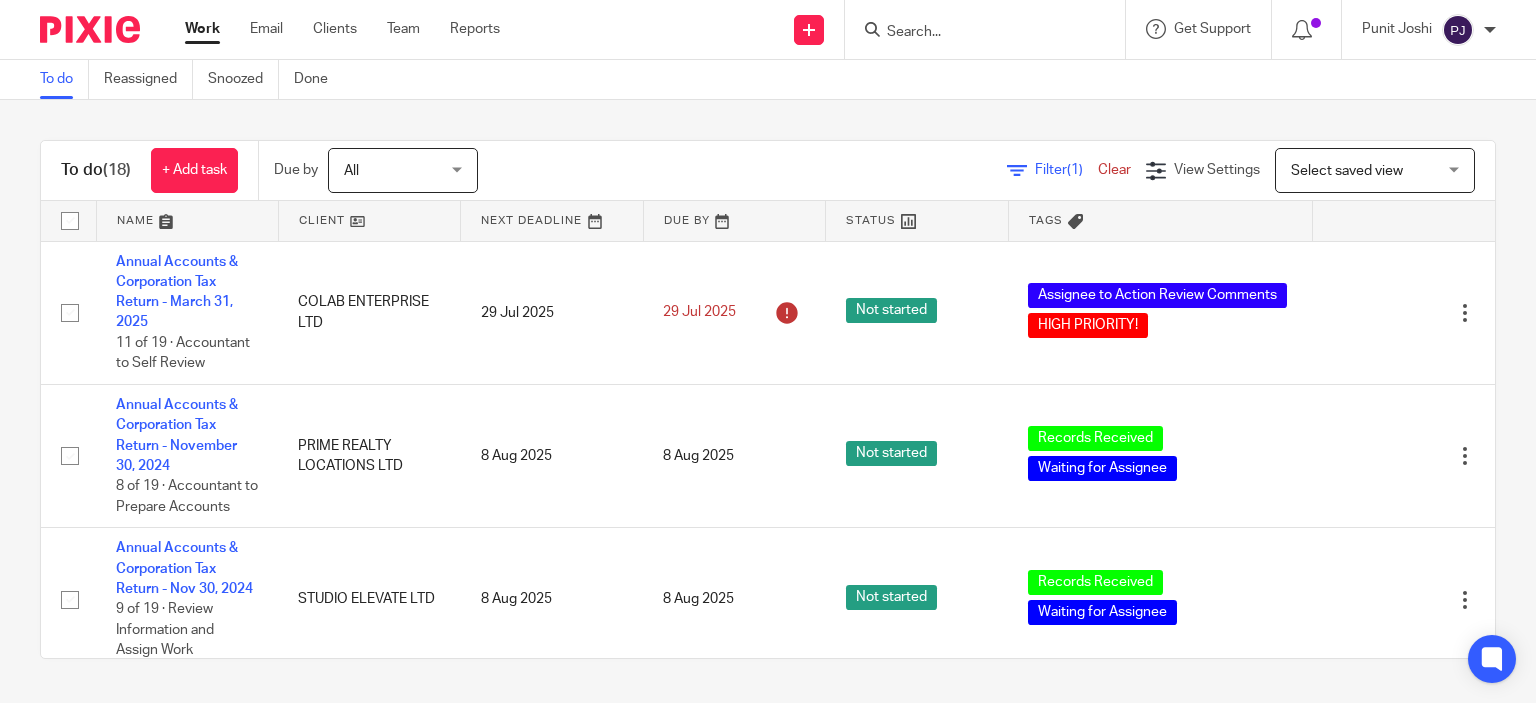 scroll, scrollTop: 0, scrollLeft: 0, axis: both 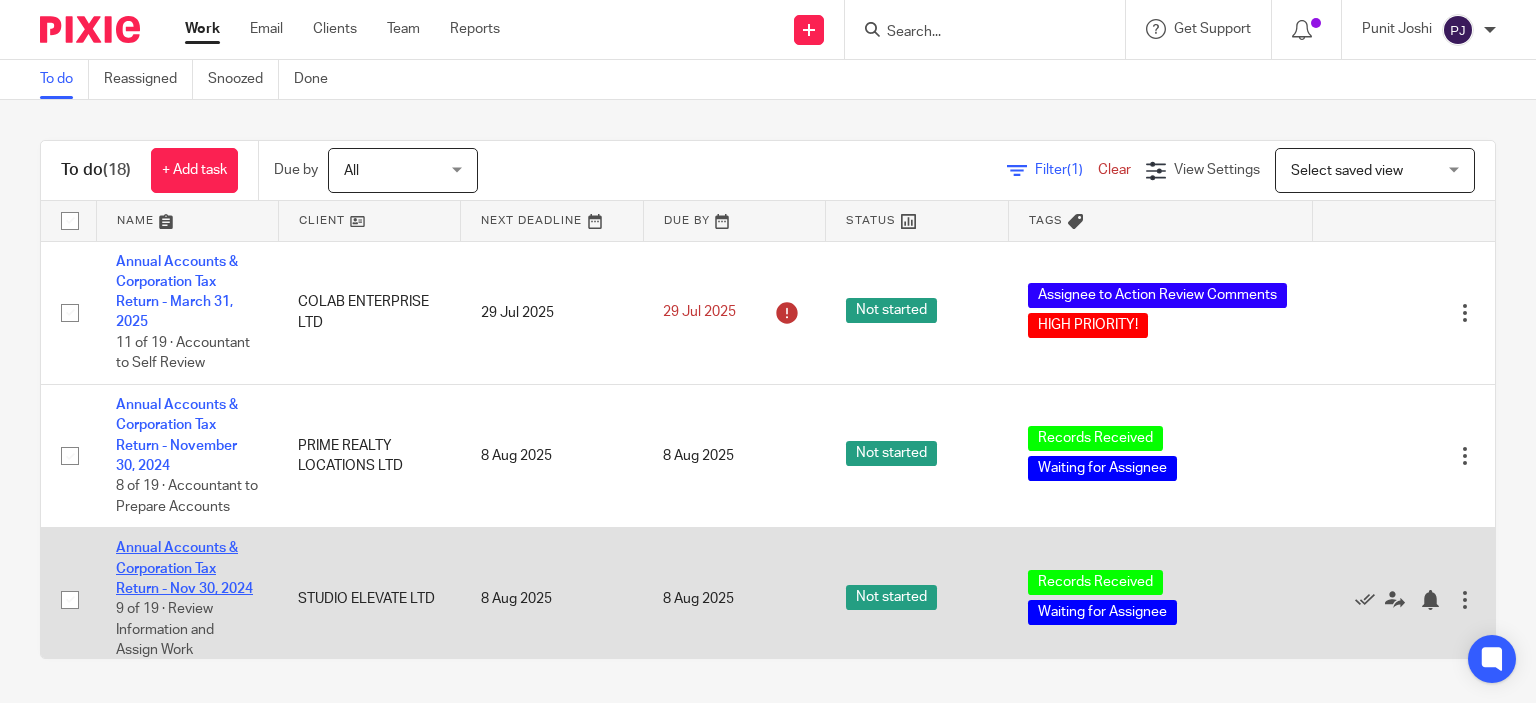 click on "Annual Accounts & Corporation Tax Return - Nov 30, 2024" at bounding box center (184, 568) 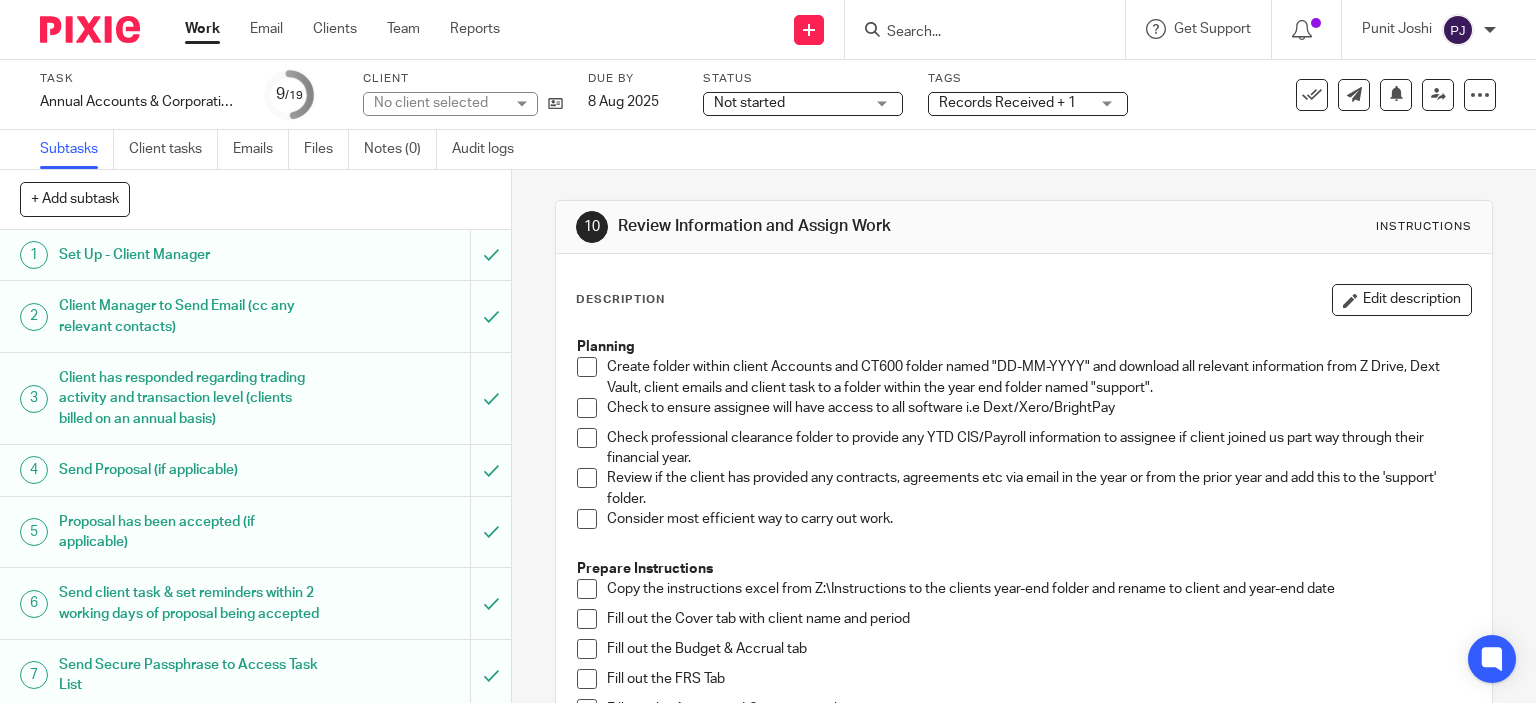 scroll, scrollTop: 0, scrollLeft: 0, axis: both 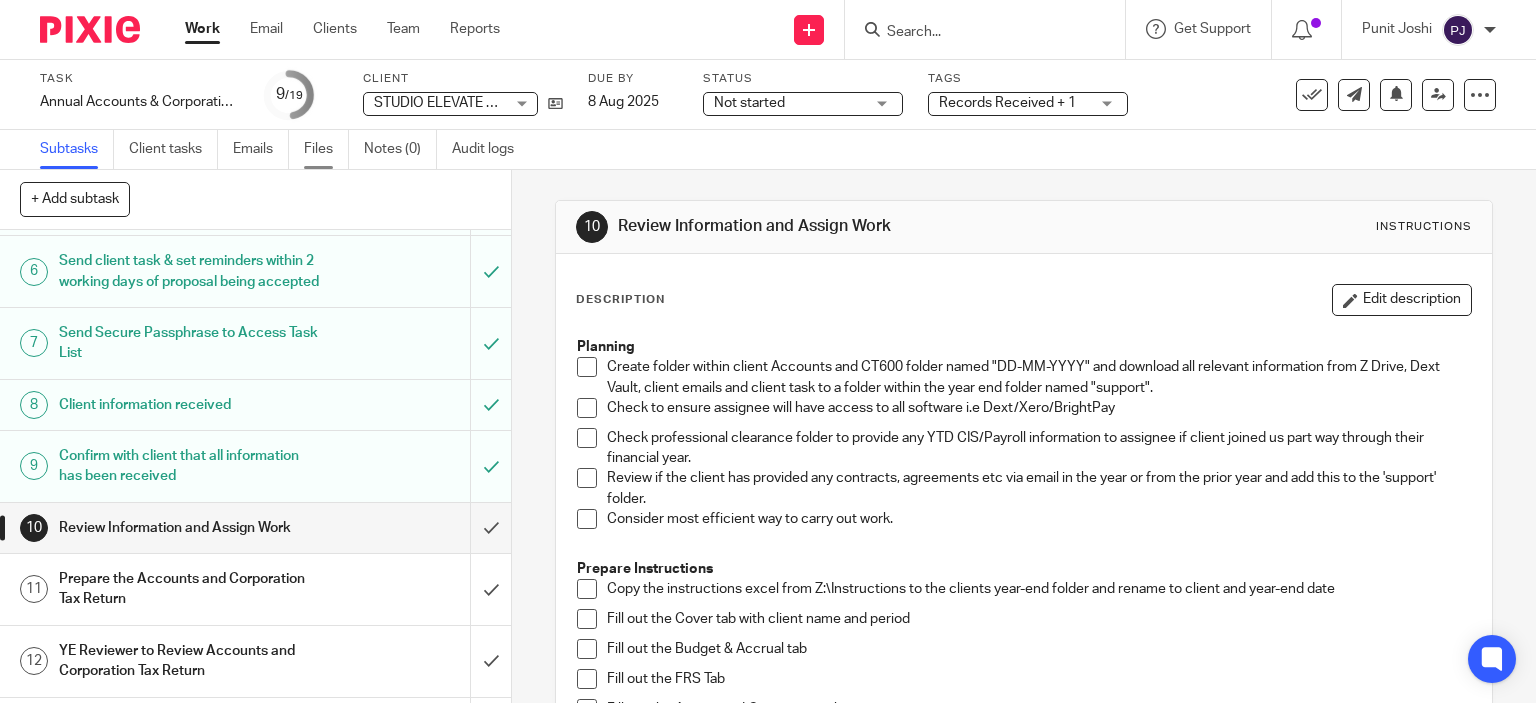 click on "Files" at bounding box center (326, 149) 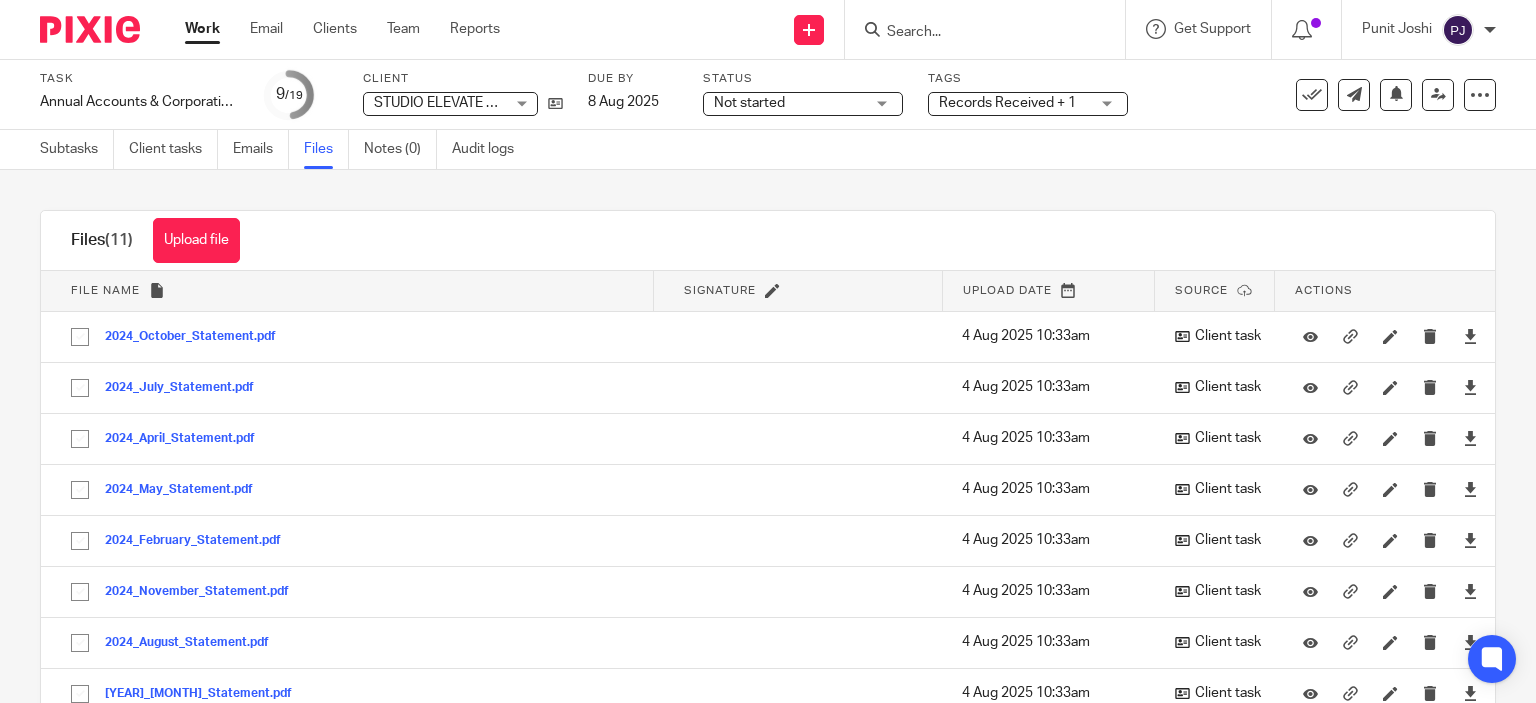 scroll, scrollTop: 0, scrollLeft: 0, axis: both 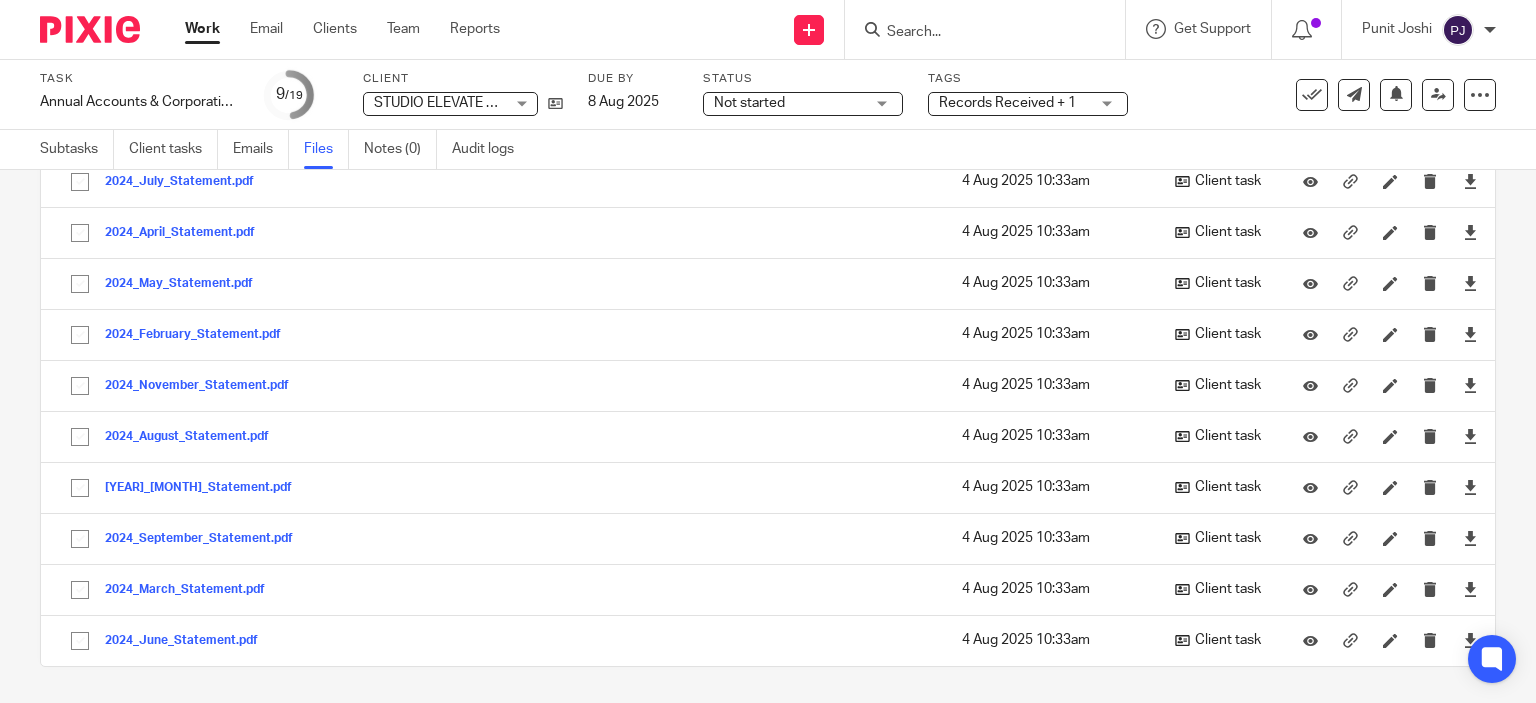 click on "Task
Annual Accounts & Corporation Tax Return - [MONTH] [DAY], [YEAR]   Save
Annual Accounts & Corporation Tax Return - [MONTH] [DAY], [YEAR]
9 /19
Client
STUDIO ELEVATE LTD
STUDIO ELEVATE LTD
No client selected
AA PRINT LTD
AARI INVESTMENTS LTD
[FIRST] [LAST]
A.CASTLE PLASTERING LTD
ACID RAIN LTD
ACTBRONZE LIMITED
ACTIVE POWER ELECTRONICS LTD
[FIRST] [LAST]
[FIRST] [LAST]
[FIRST] [LAST]
[FIRST] [LAST]
AGB CONTENT MARKETING LTD
[FIRST] [LAST]
AIRTECH RENEWABLE5 LTD
AIR TECH RENEWABLES LTD" at bounding box center (646, 95) 